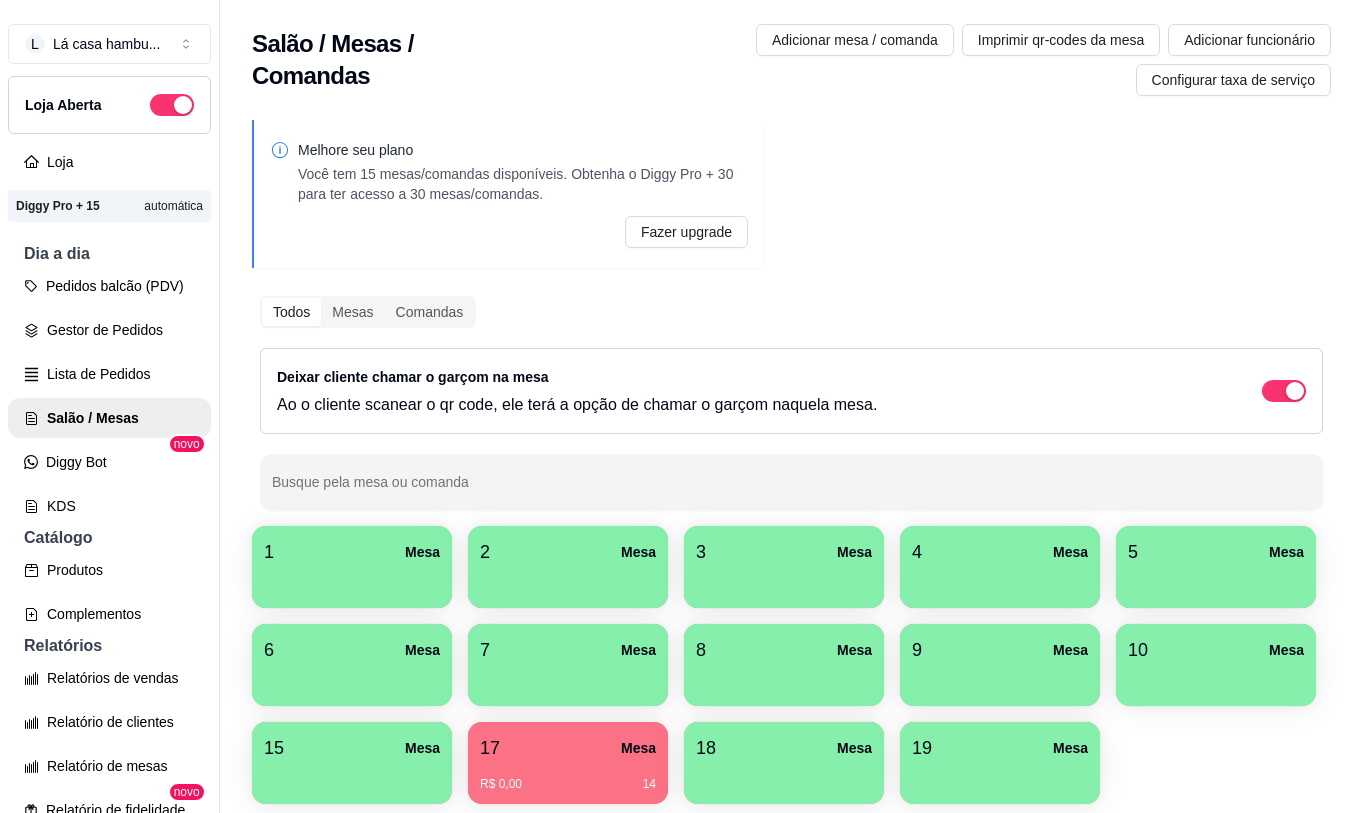 scroll, scrollTop: 0, scrollLeft: 0, axis: both 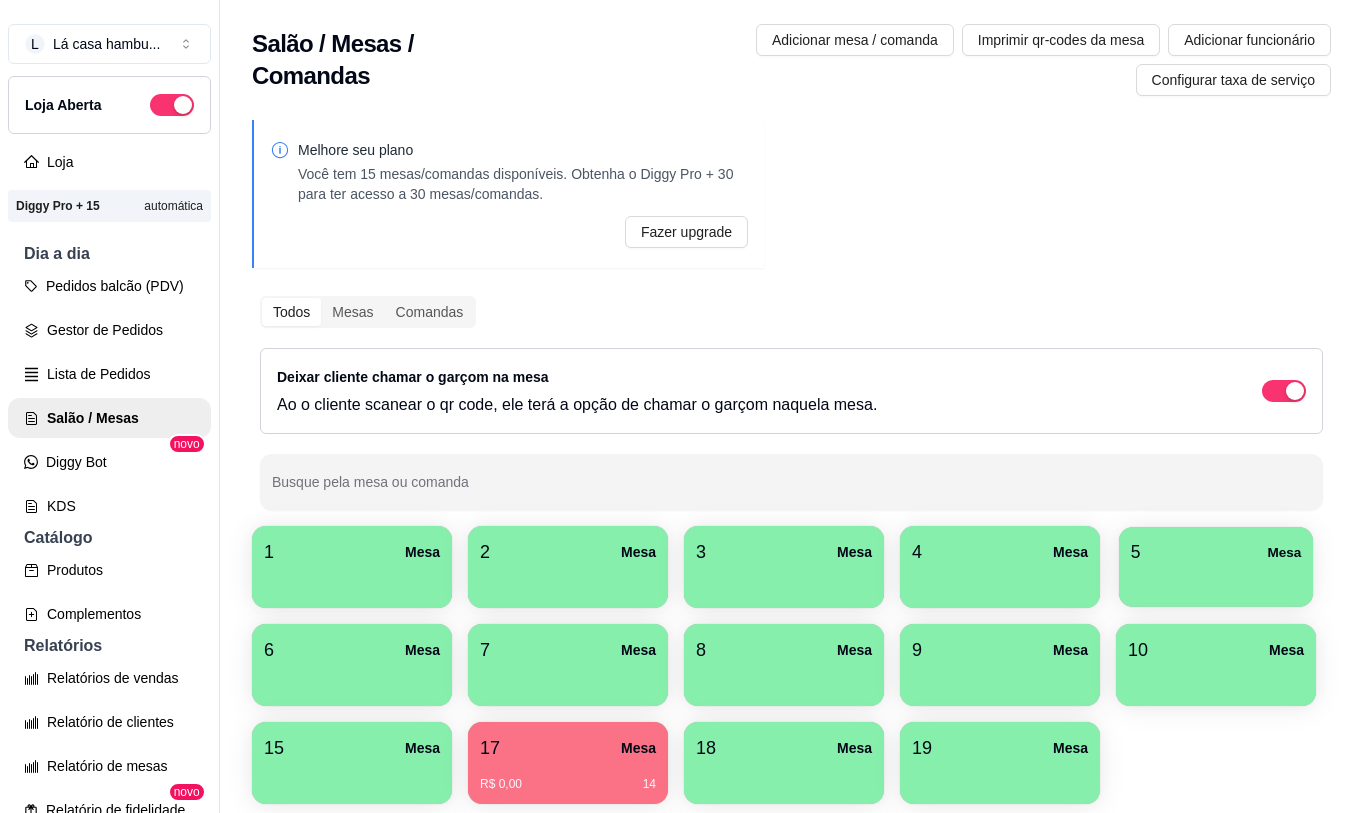 click on "5 Mesa" at bounding box center (1216, 552) 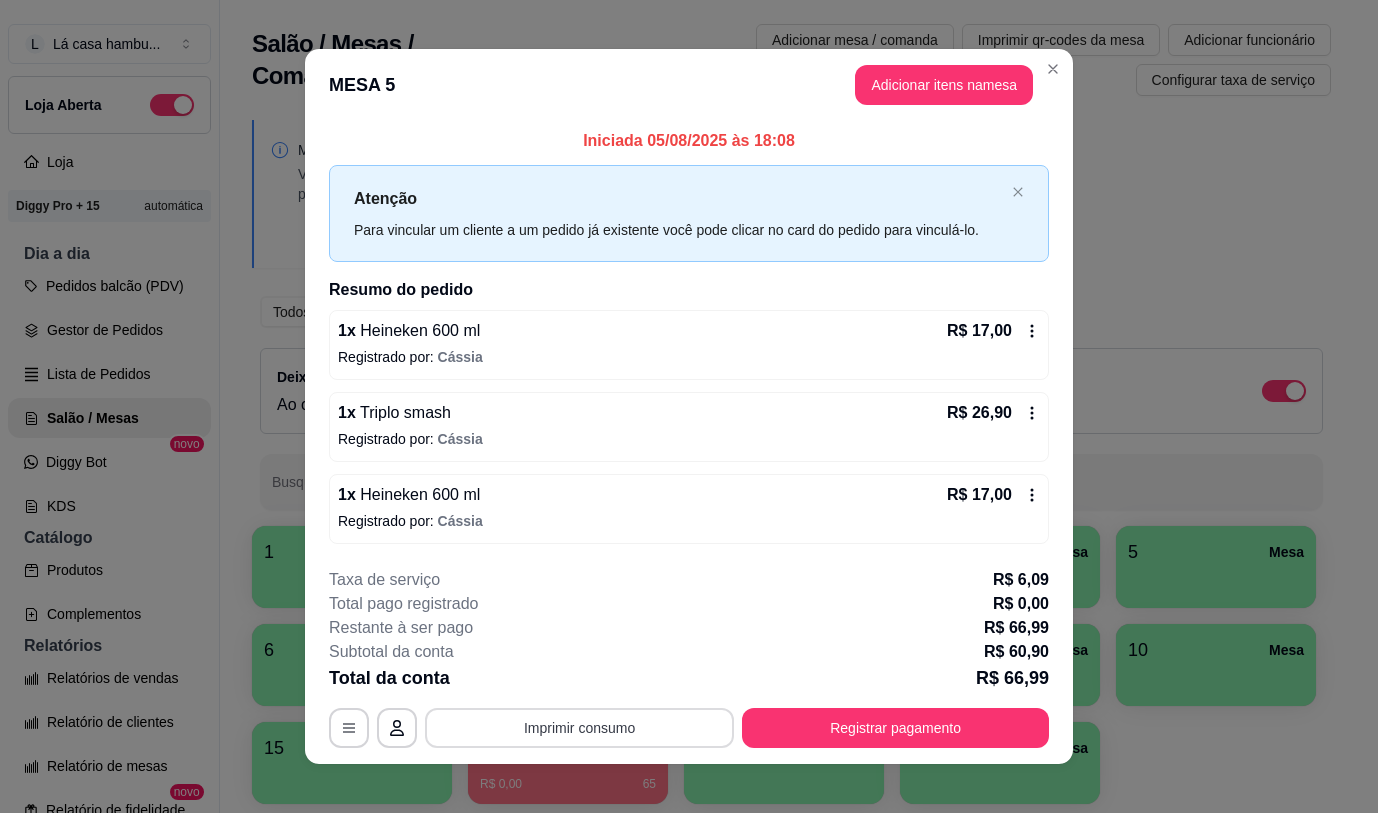 click on "Imprimir consumo" at bounding box center (579, 728) 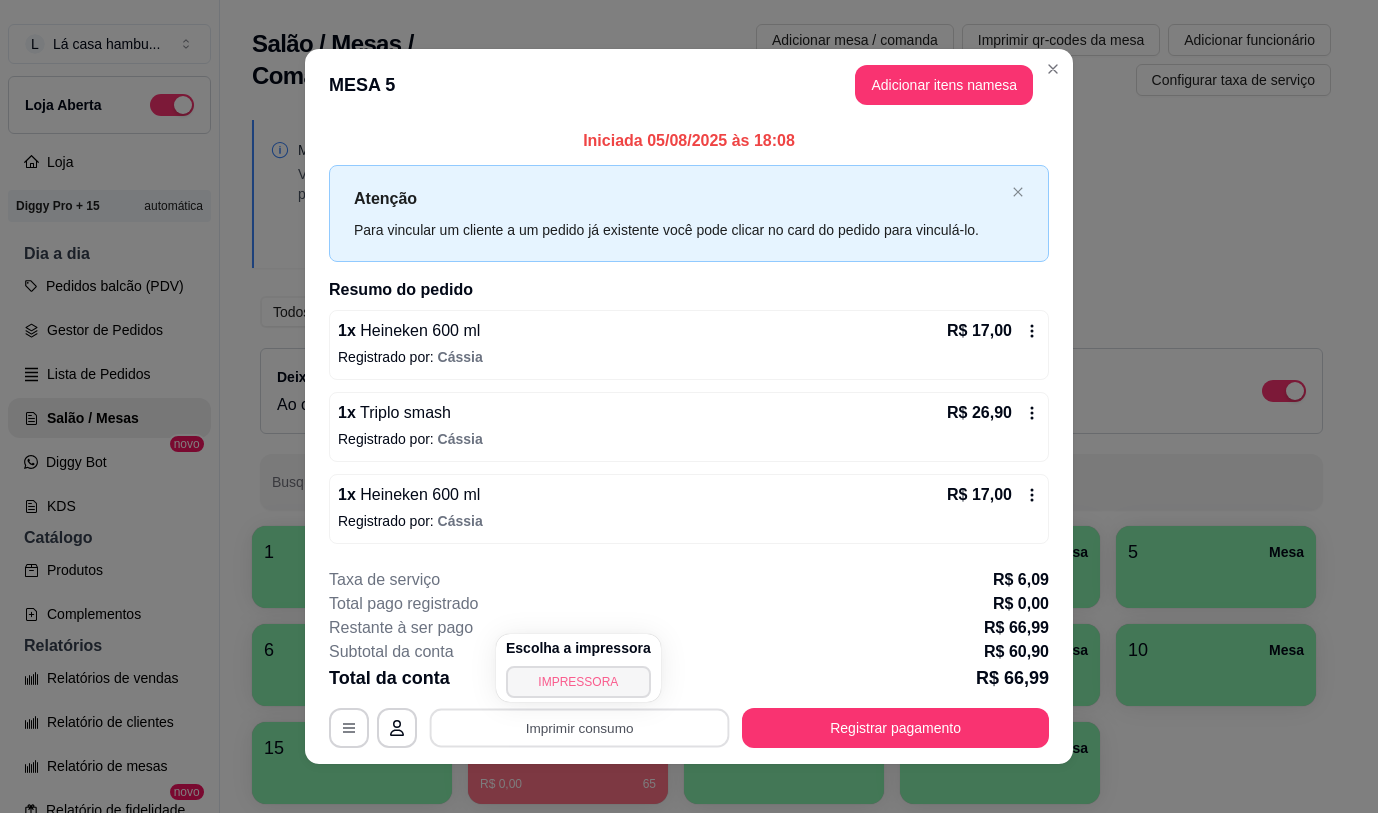 click on "IMPRESSORA" at bounding box center [578, 682] 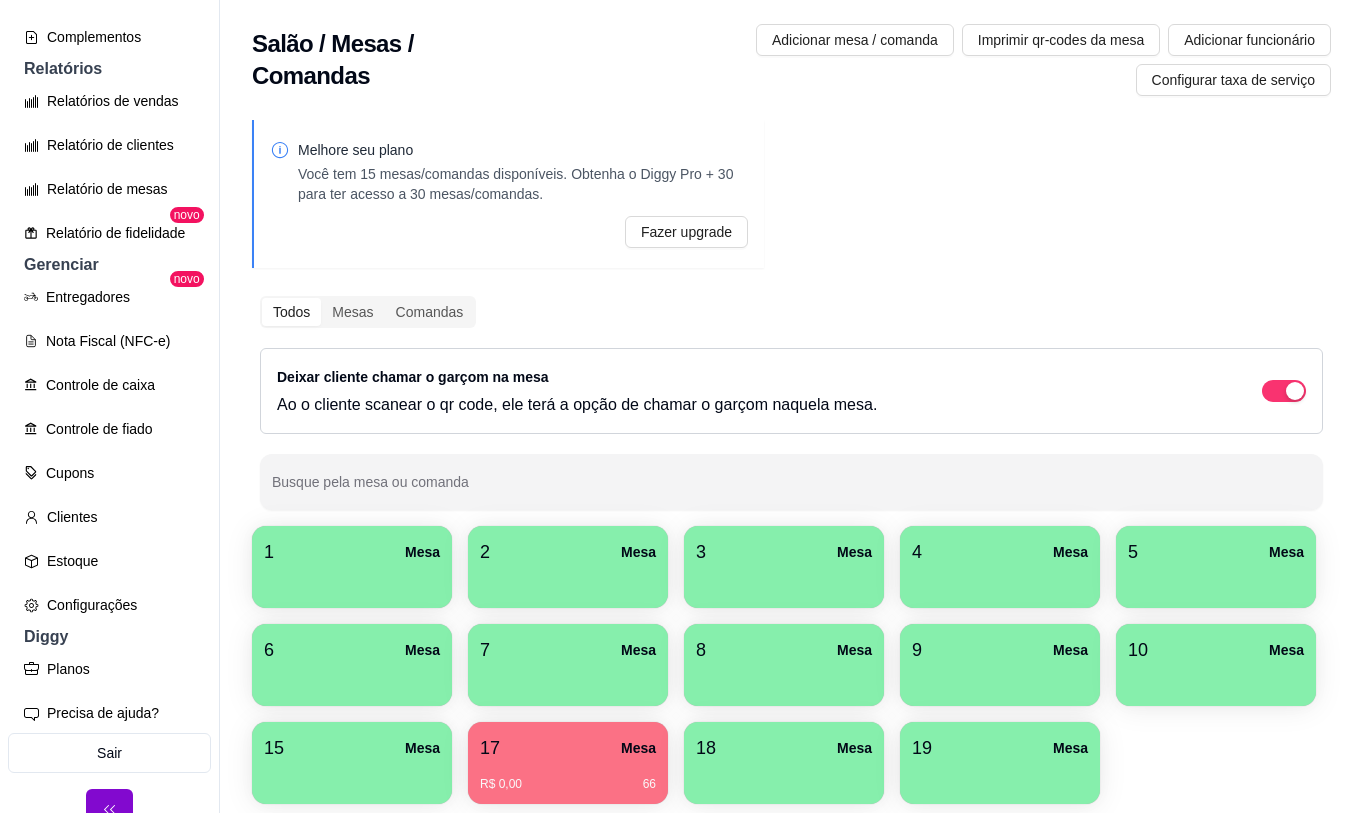 scroll, scrollTop: 600, scrollLeft: 0, axis: vertical 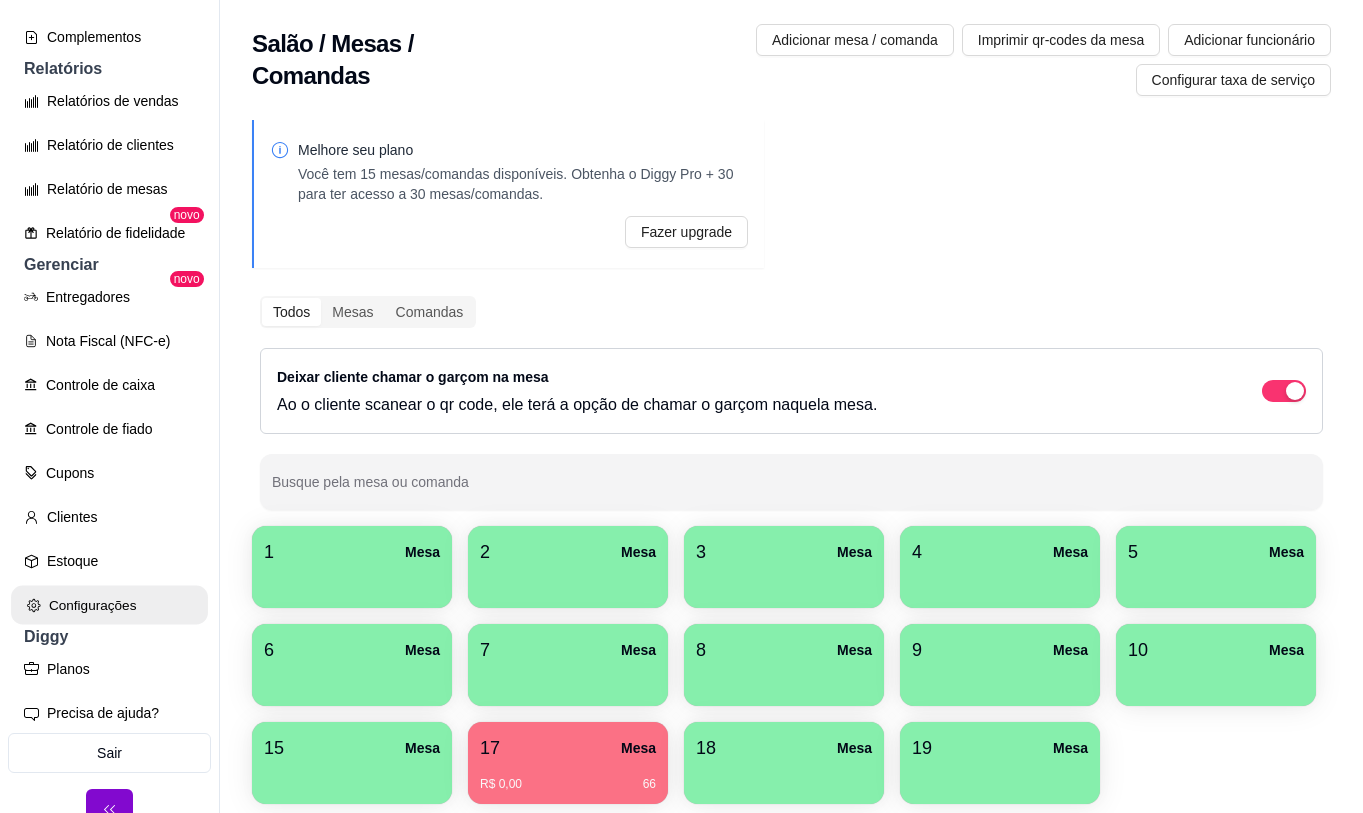 click on "Configurações" at bounding box center [109, 605] 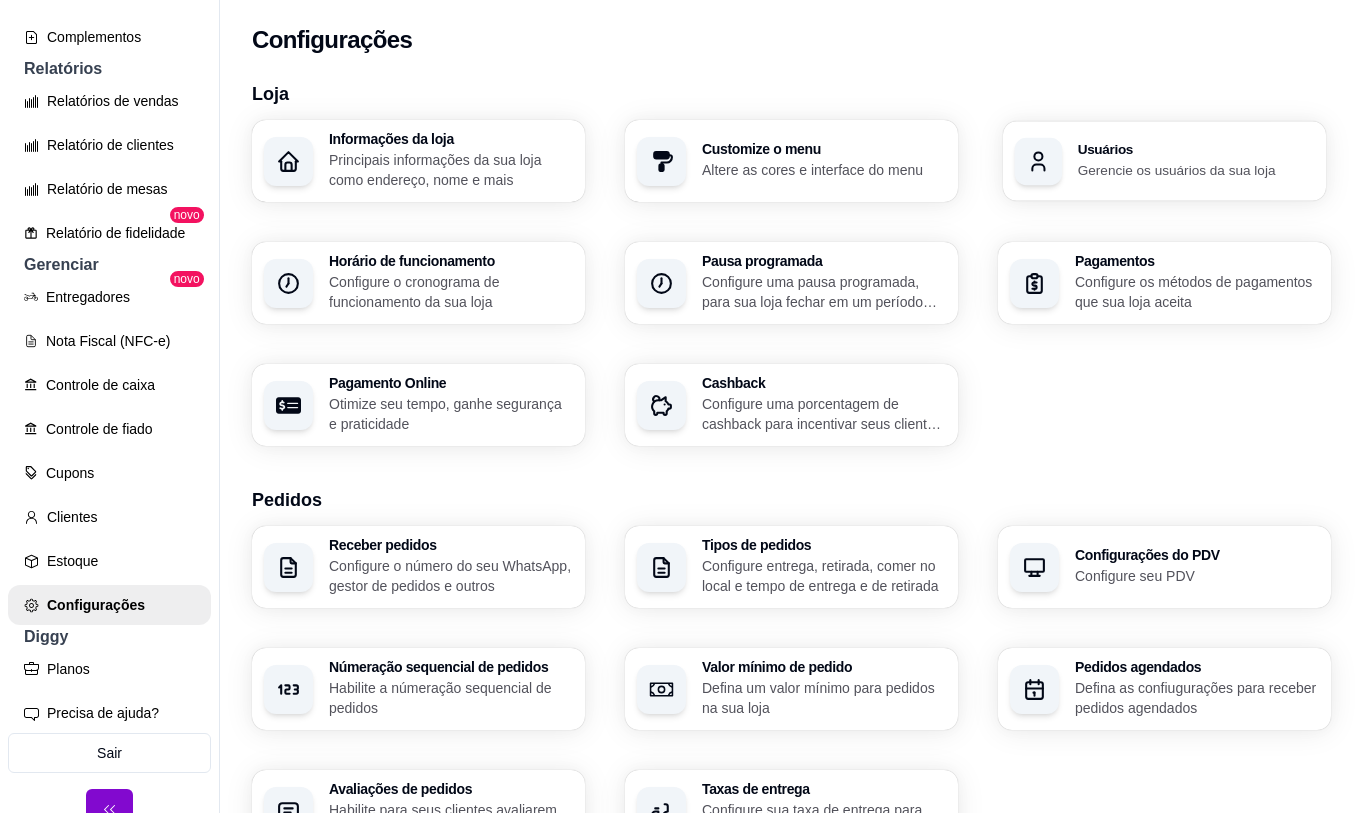 click on "Usuários" at bounding box center [1196, 150] 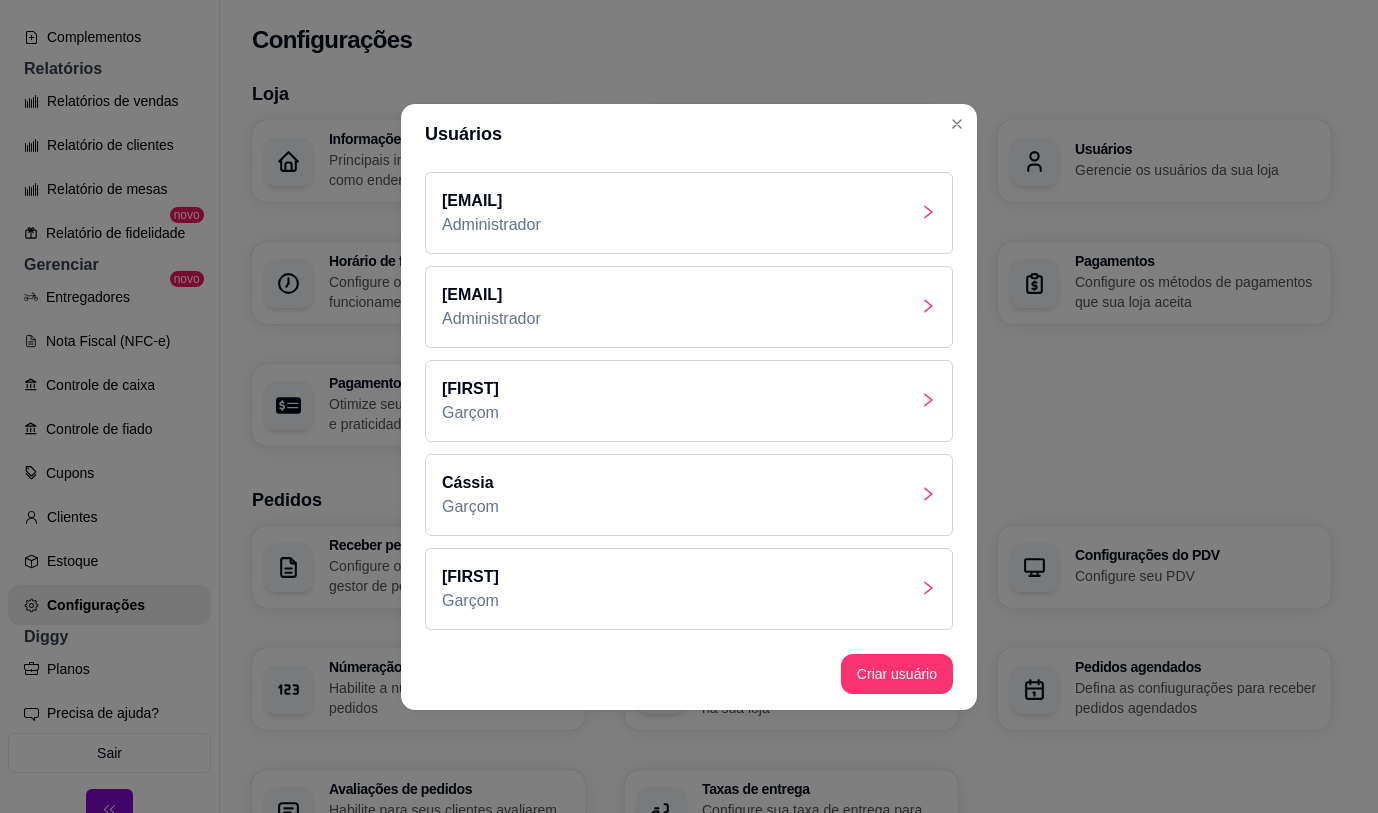 click on "[FIRST] [LAST]" at bounding box center (689, 589) 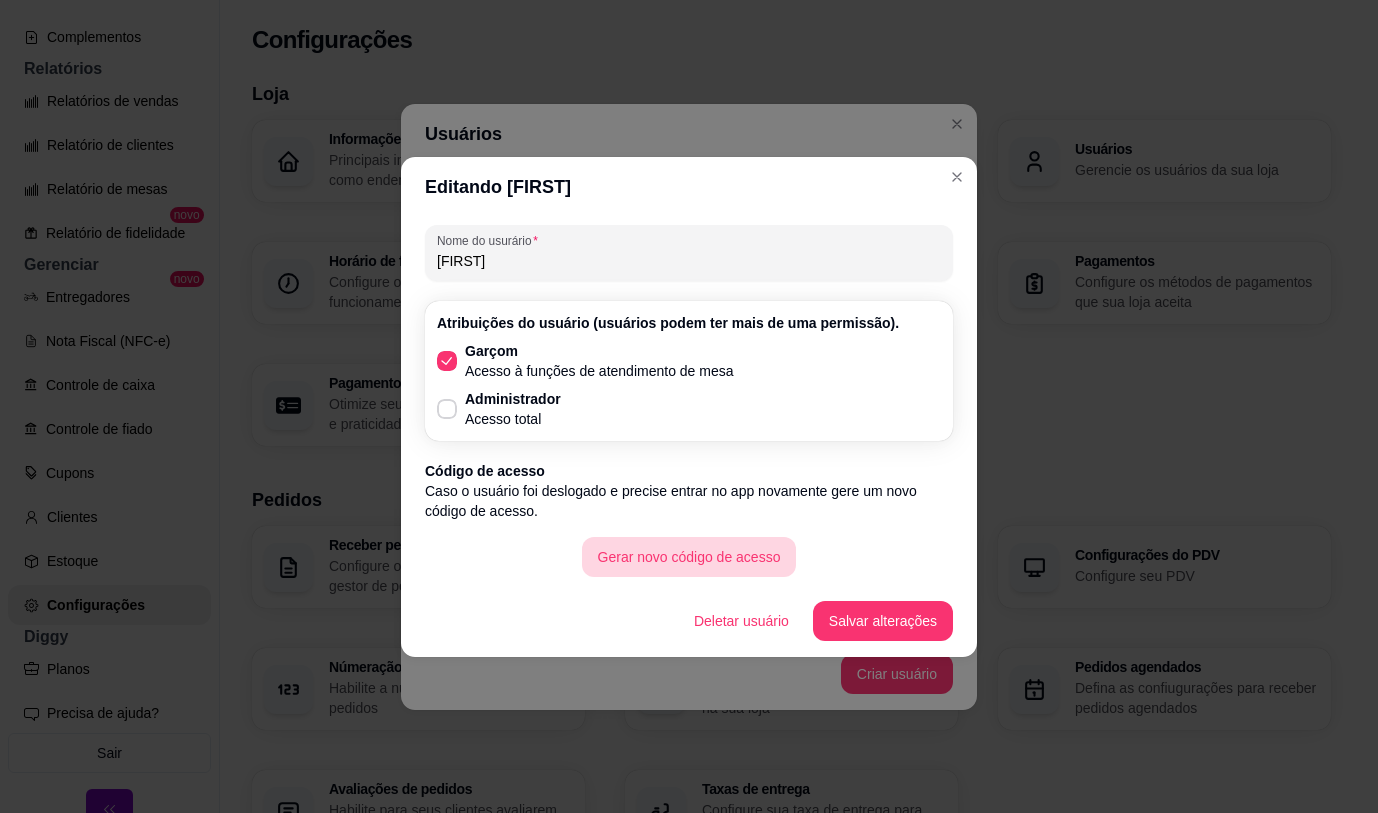 click on "Gerar novo código de acesso" at bounding box center (689, 557) 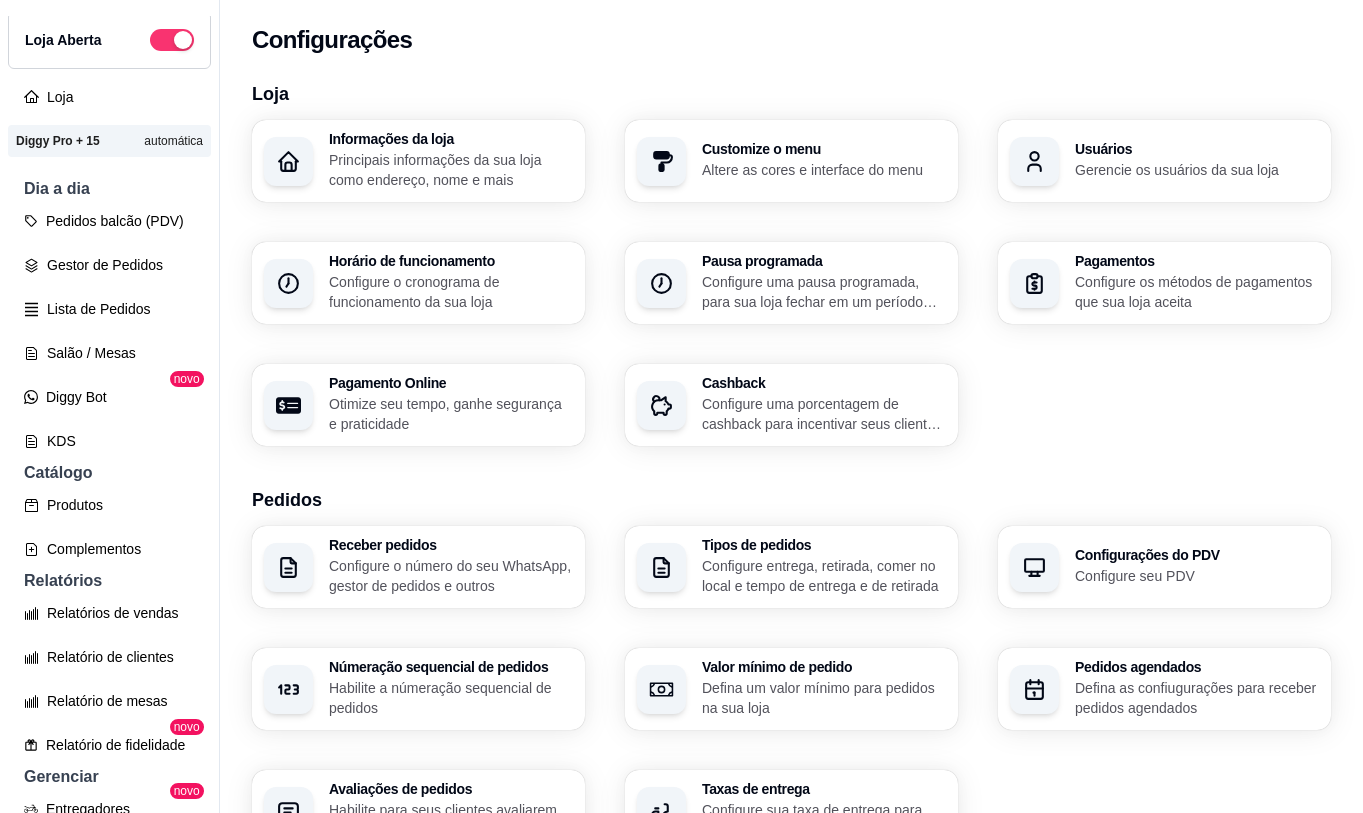 scroll, scrollTop: 0, scrollLeft: 0, axis: both 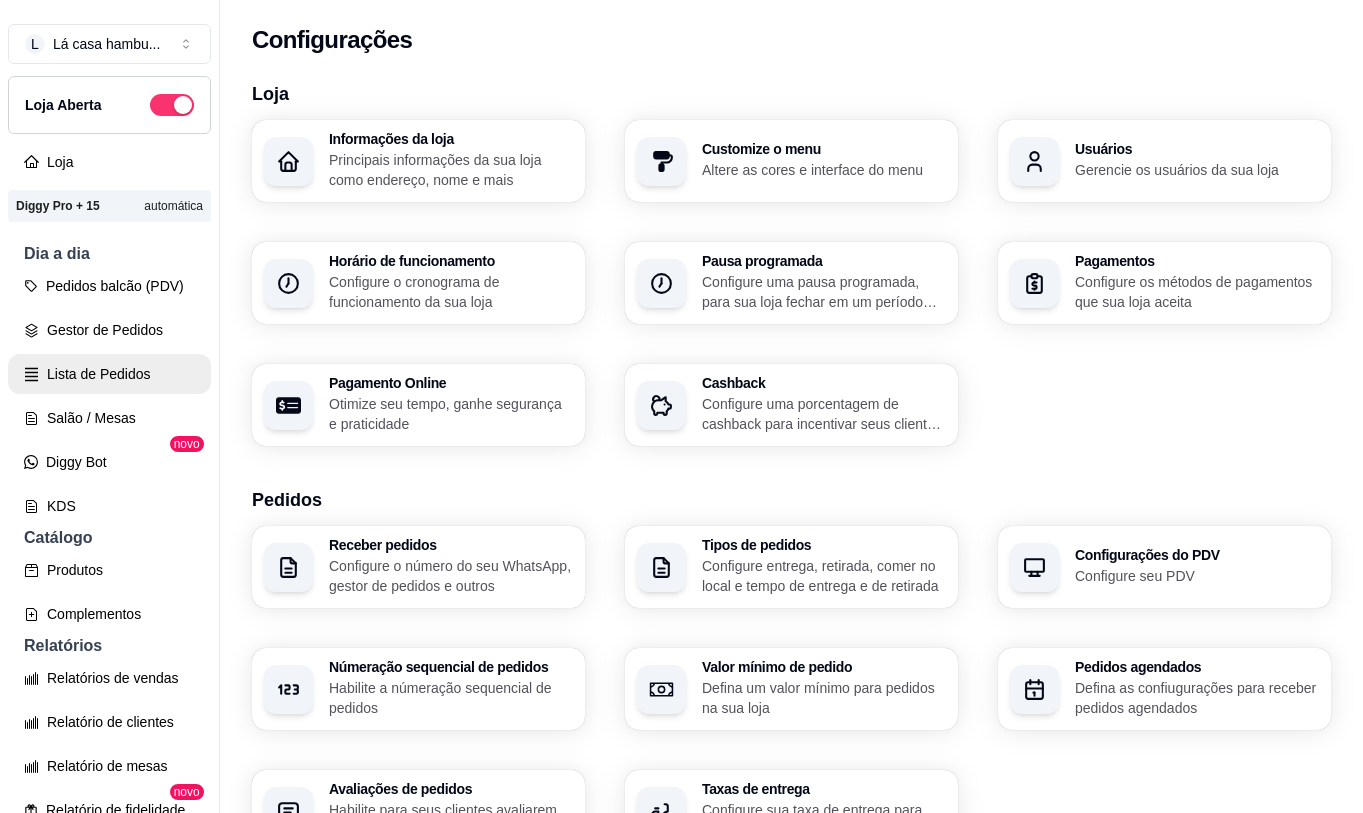 click on "Lista de Pedidos" at bounding box center (109, 374) 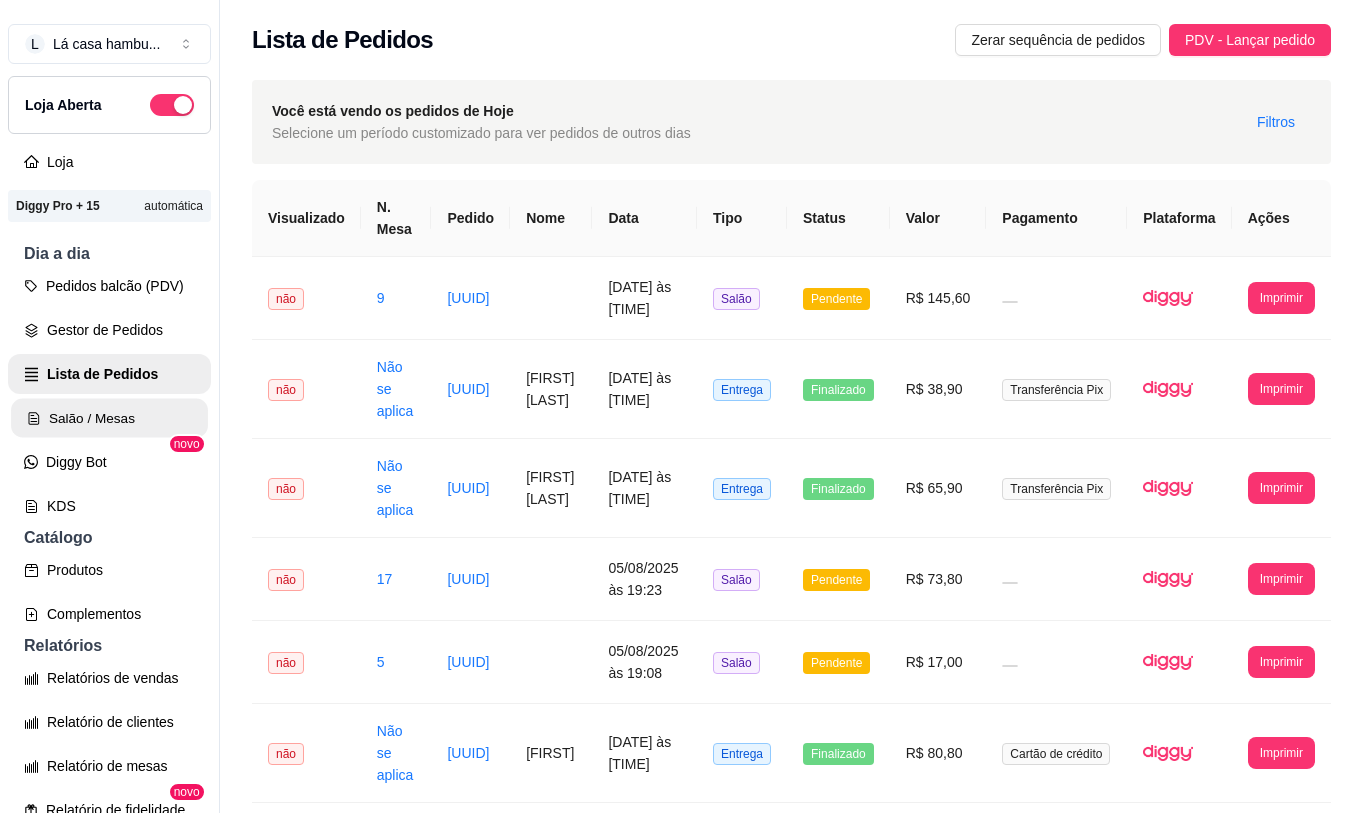 click on "Salão / Mesas" at bounding box center [109, 418] 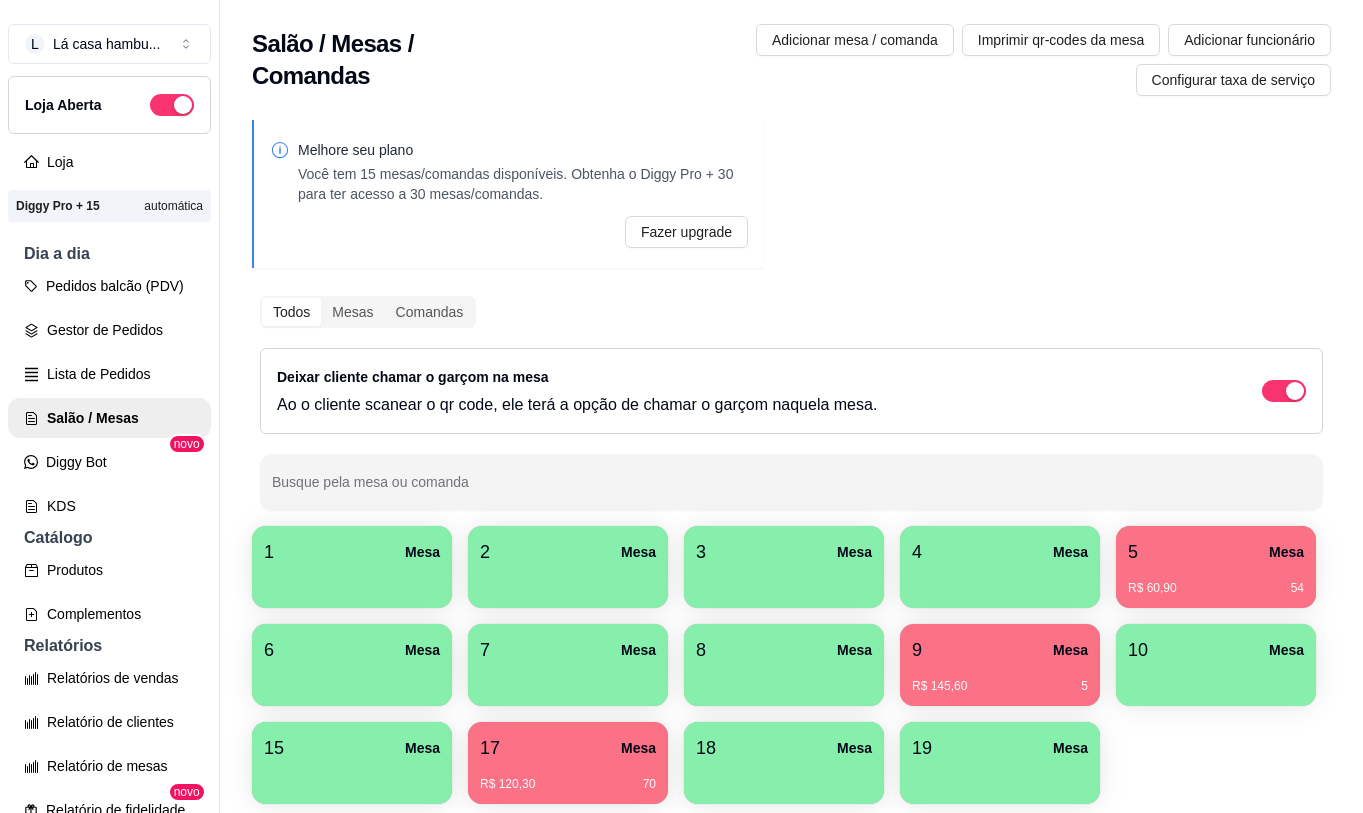click on "R$ 60,90 54" at bounding box center [1216, 581] 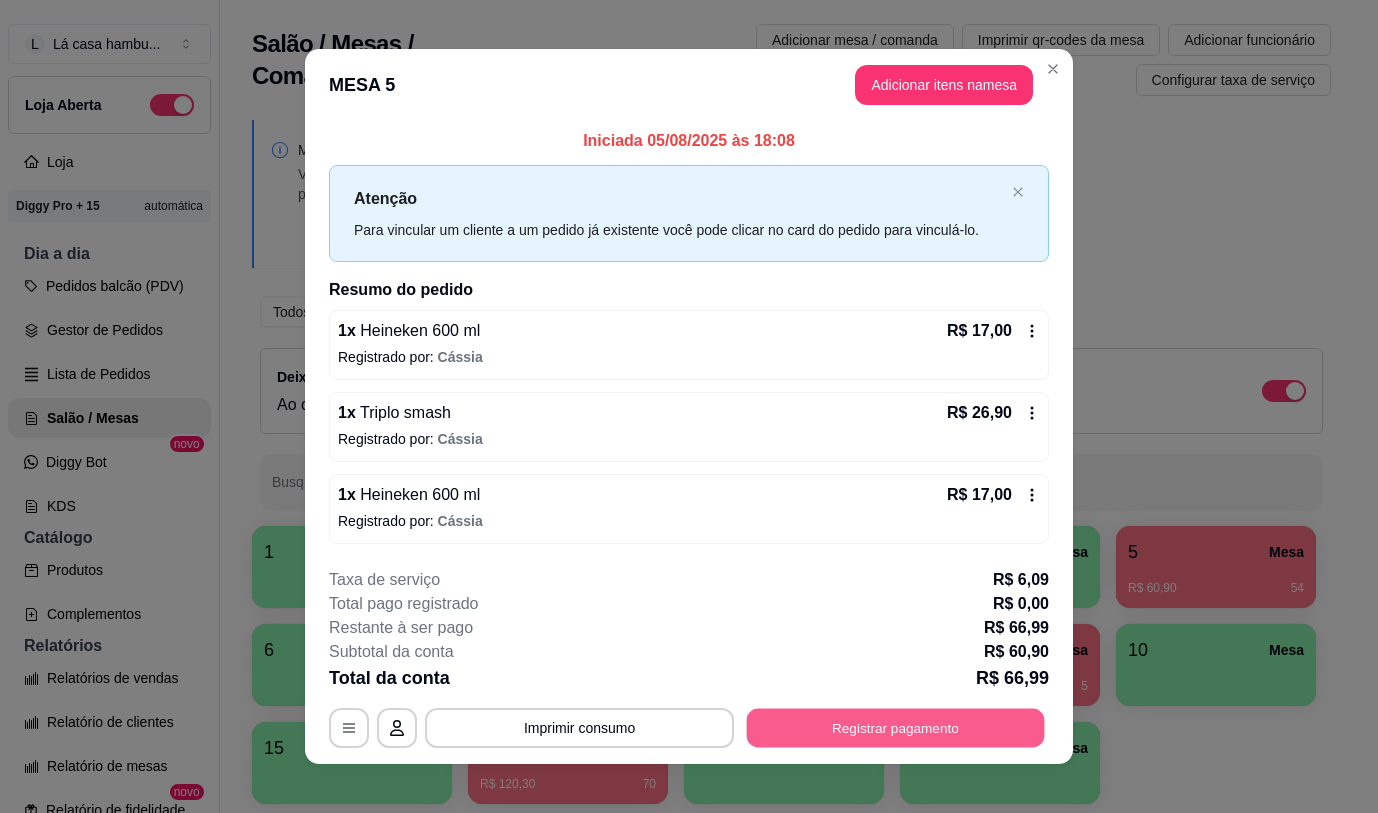 click on "Registrar pagamento" at bounding box center (896, 728) 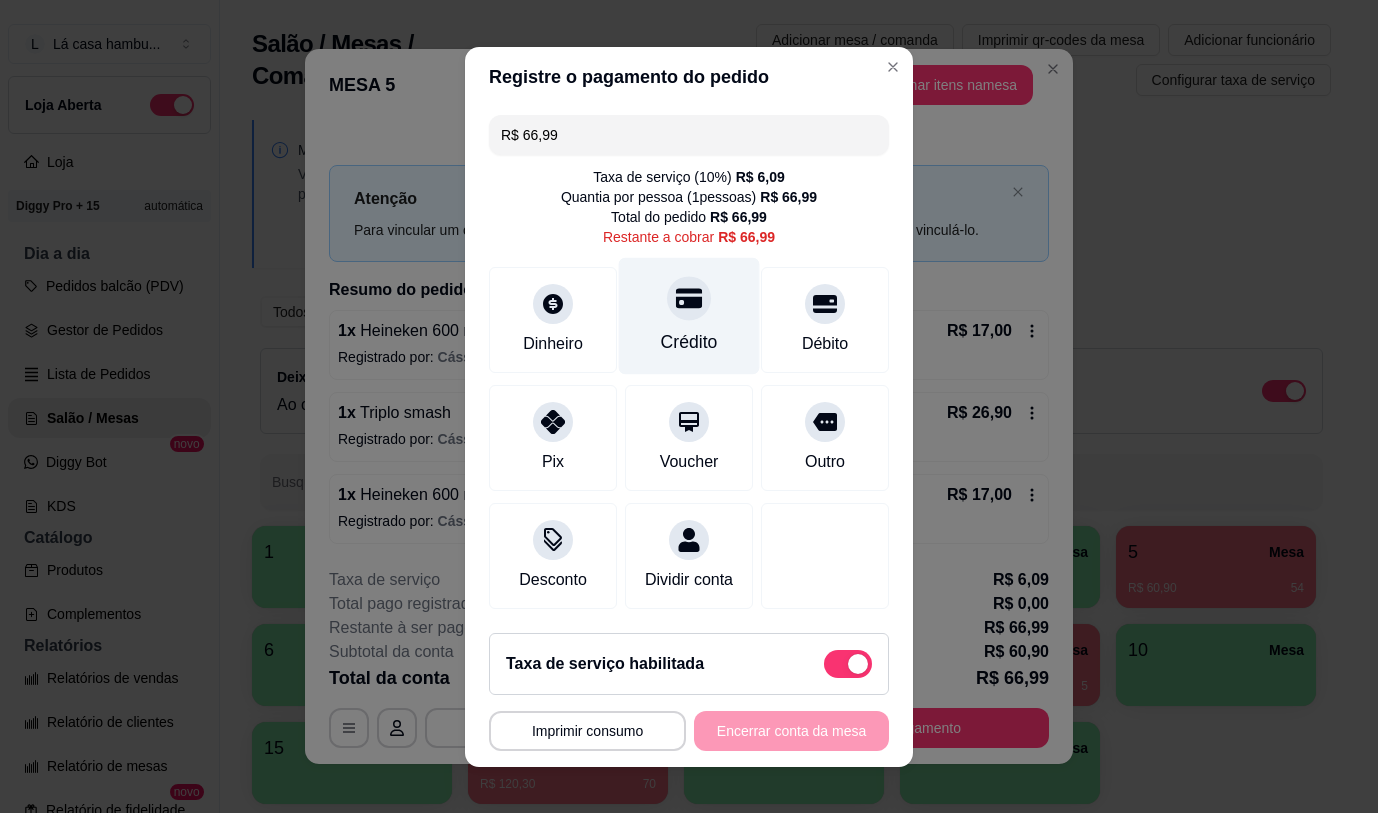 click at bounding box center [689, 298] 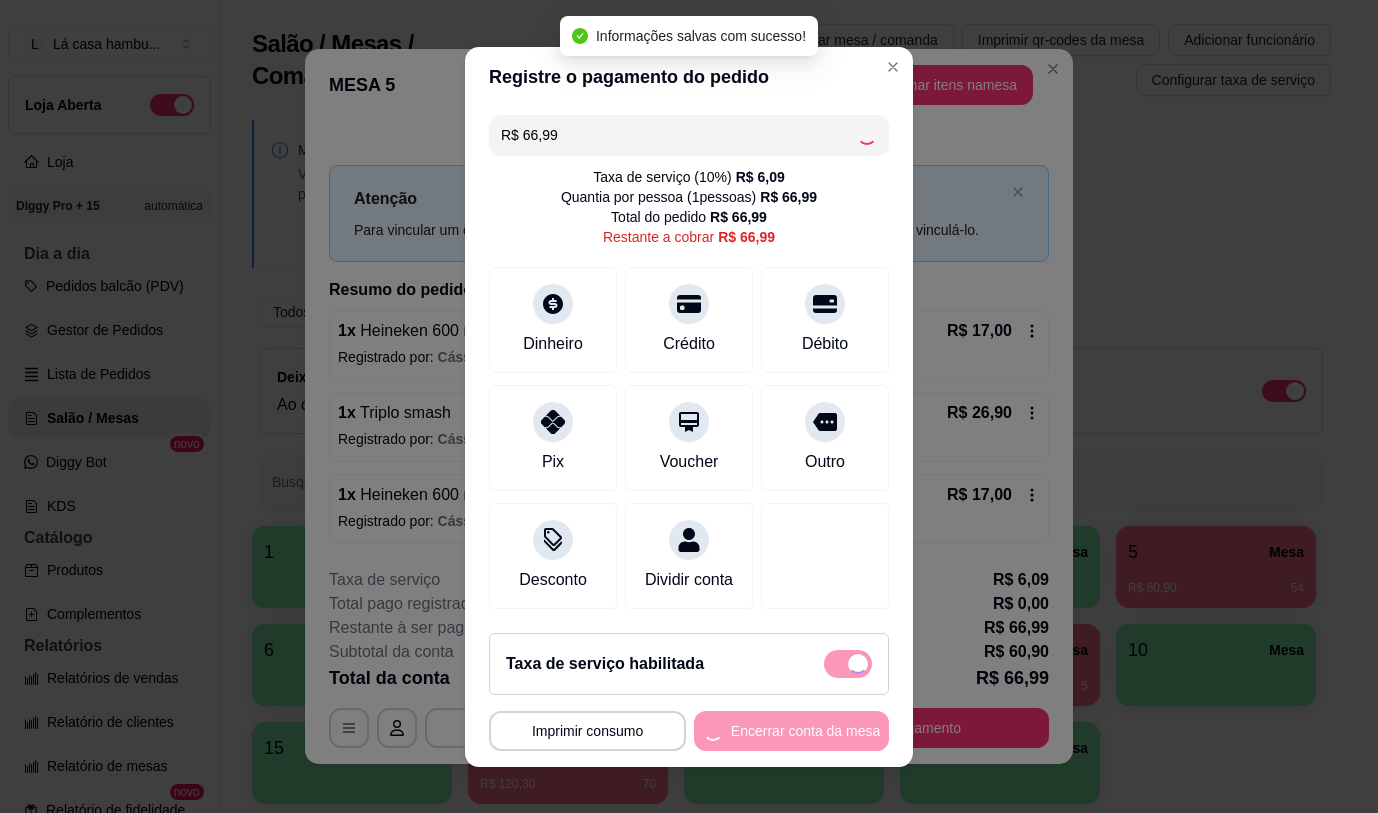 type on "R$ 0,00" 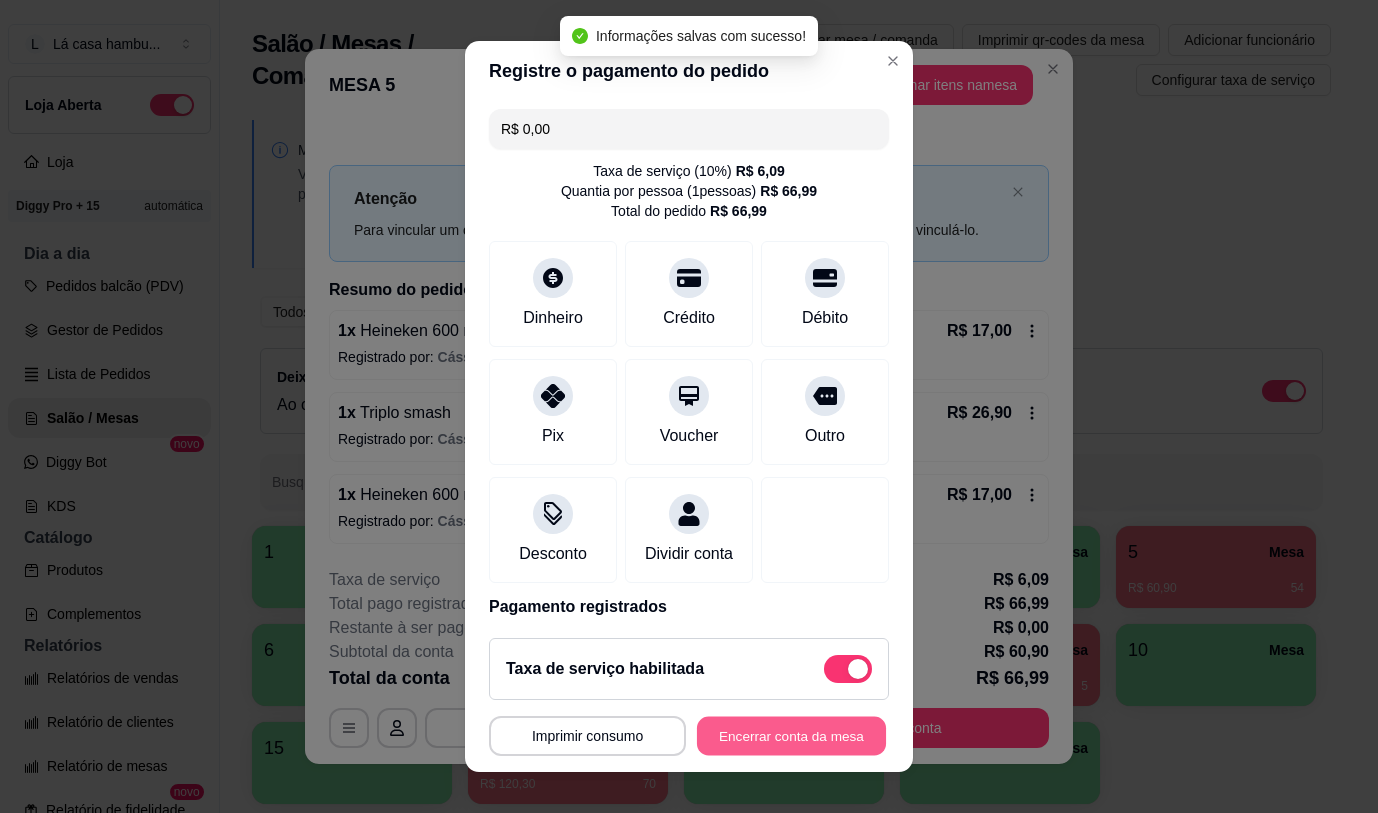 click on "Encerrar conta da mesa" at bounding box center [791, 736] 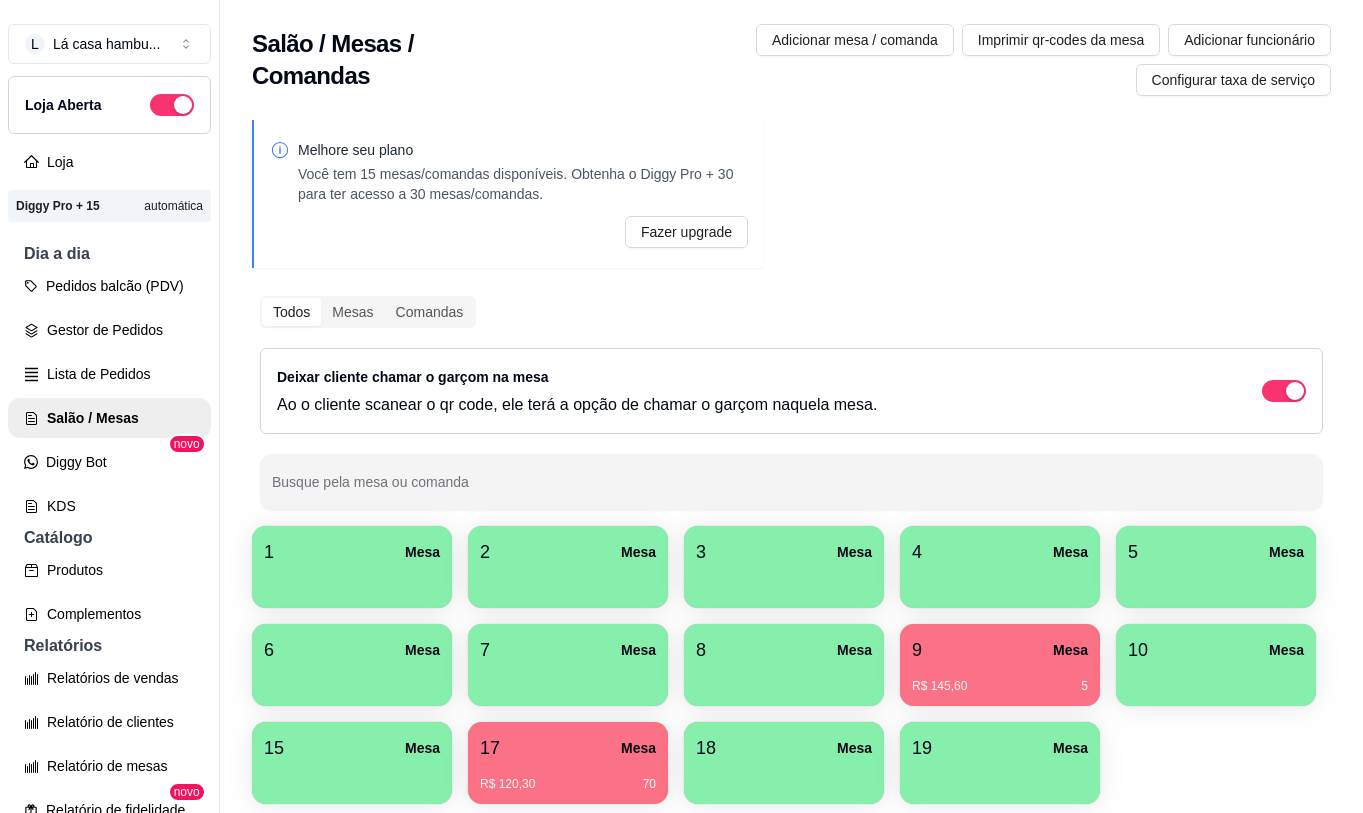 click on "17 Mesa" at bounding box center (568, 748) 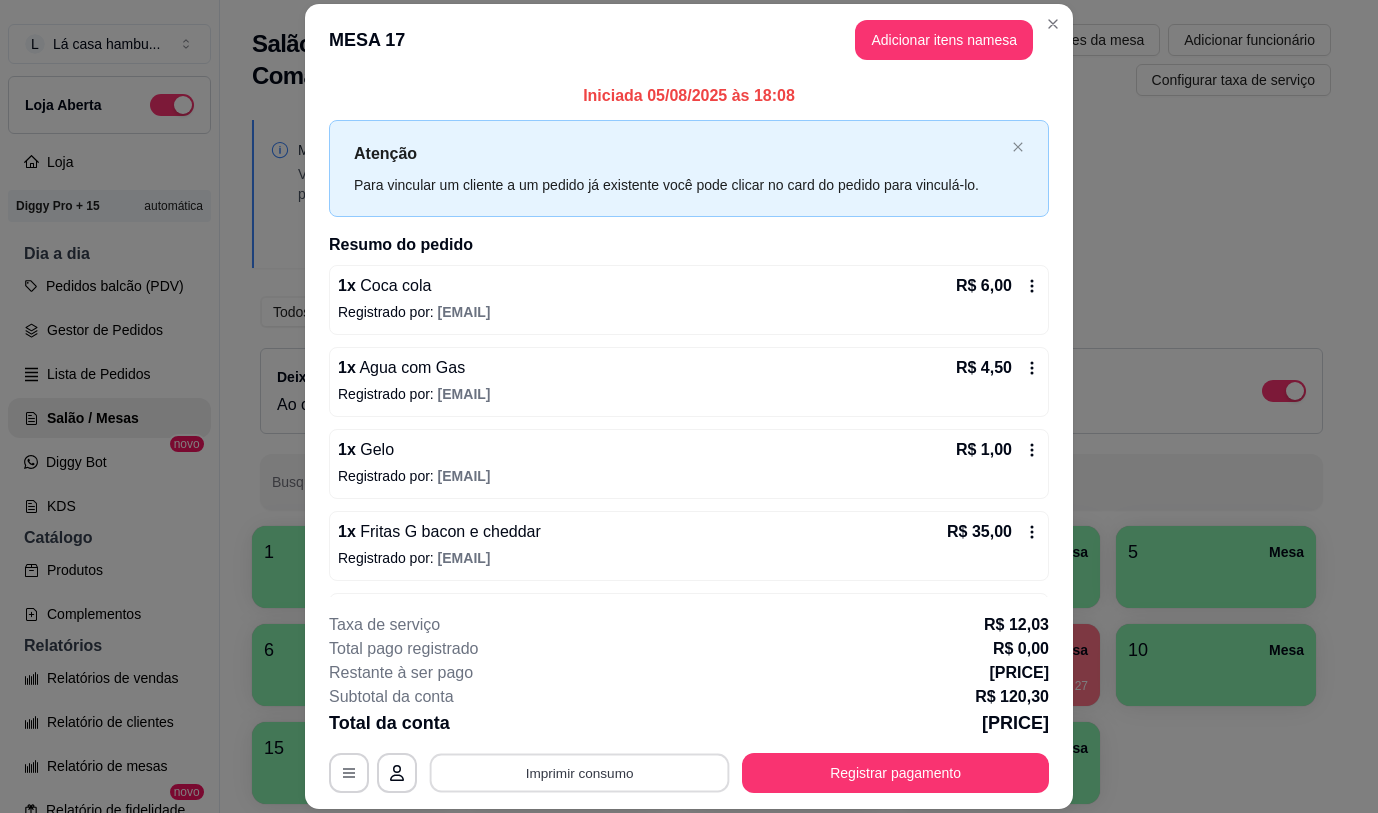 click on "Imprimir consumo" at bounding box center (580, 773) 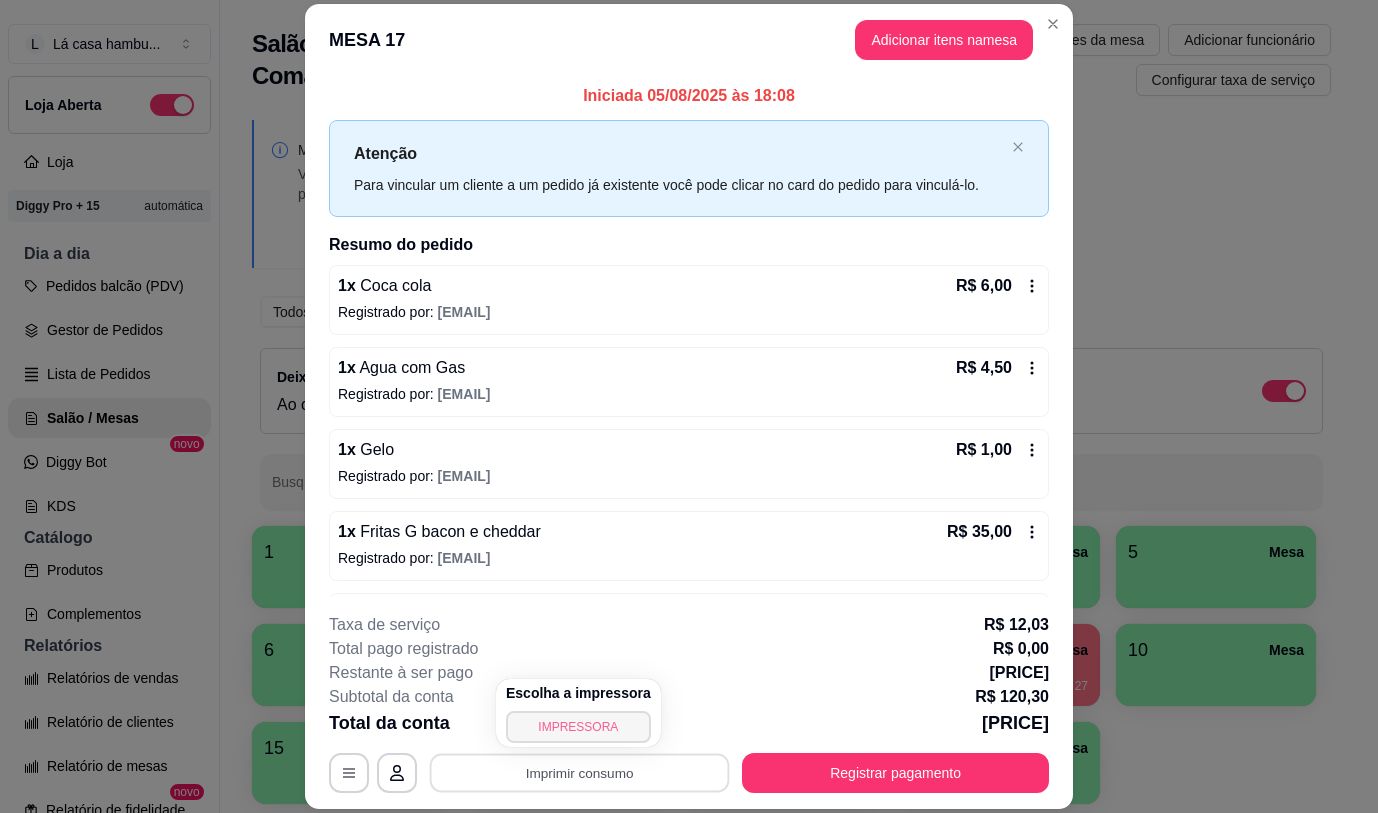 click on "IMPRESSORA" at bounding box center [578, 727] 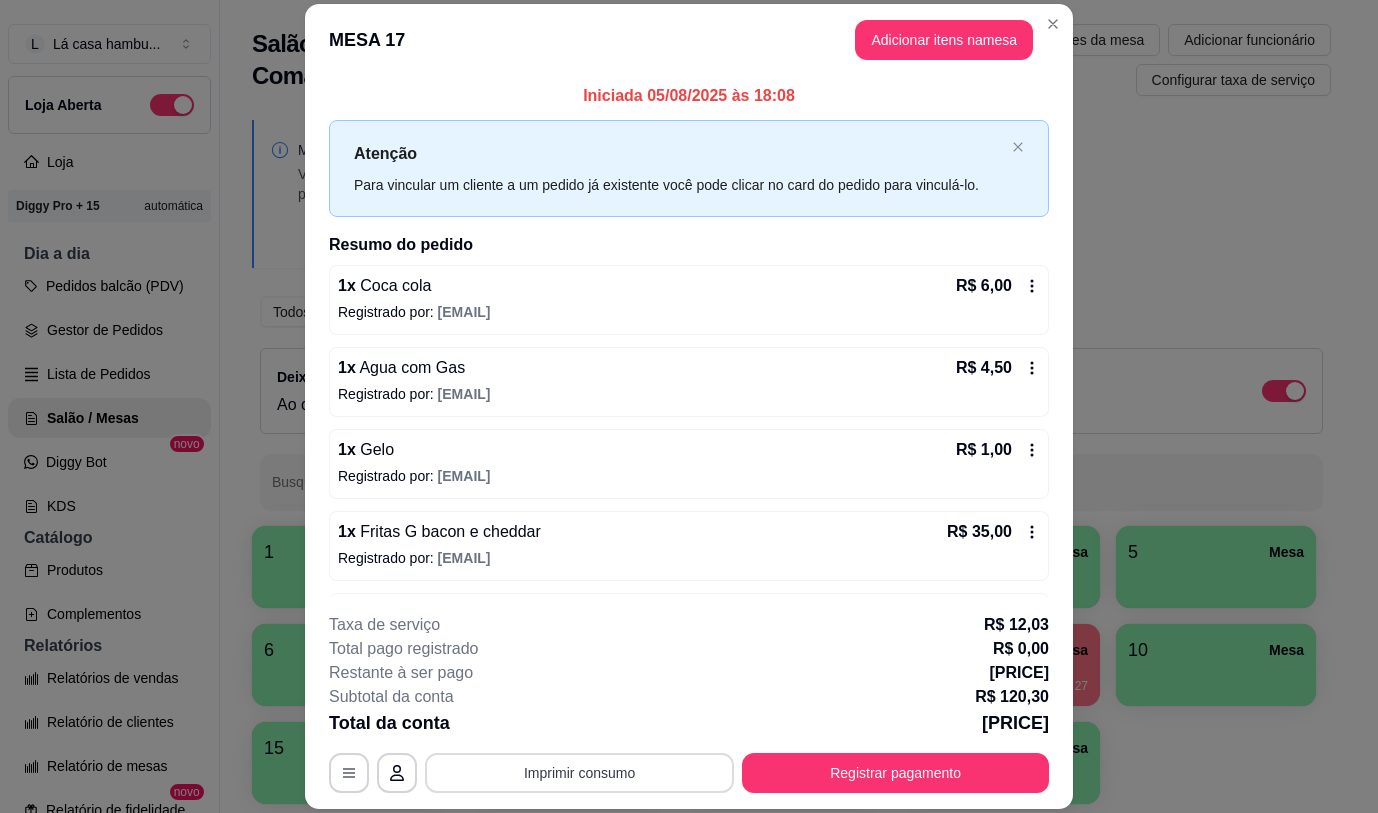 click on "Imprimir consumo" at bounding box center (579, 773) 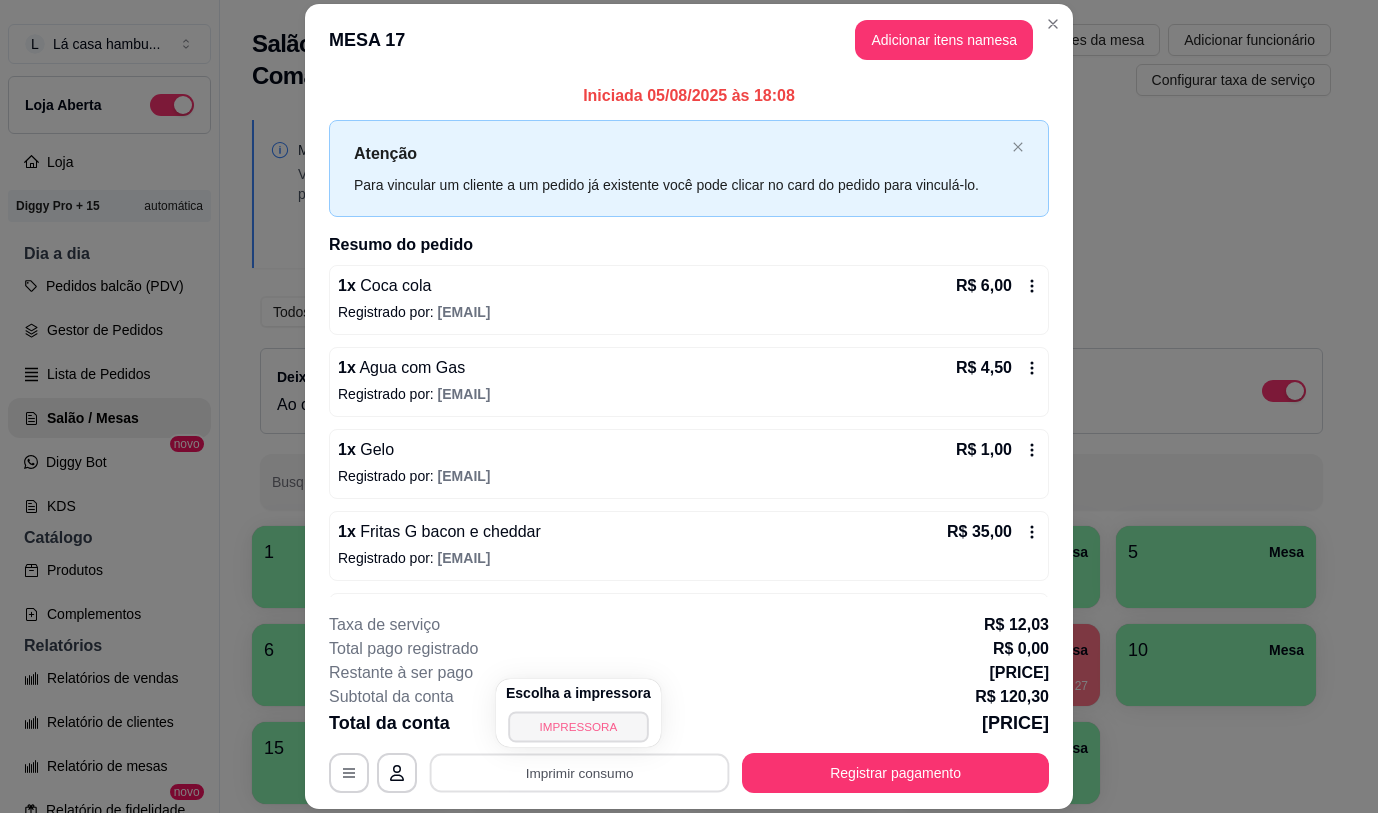 click on "IMPRESSORA" at bounding box center (578, 726) 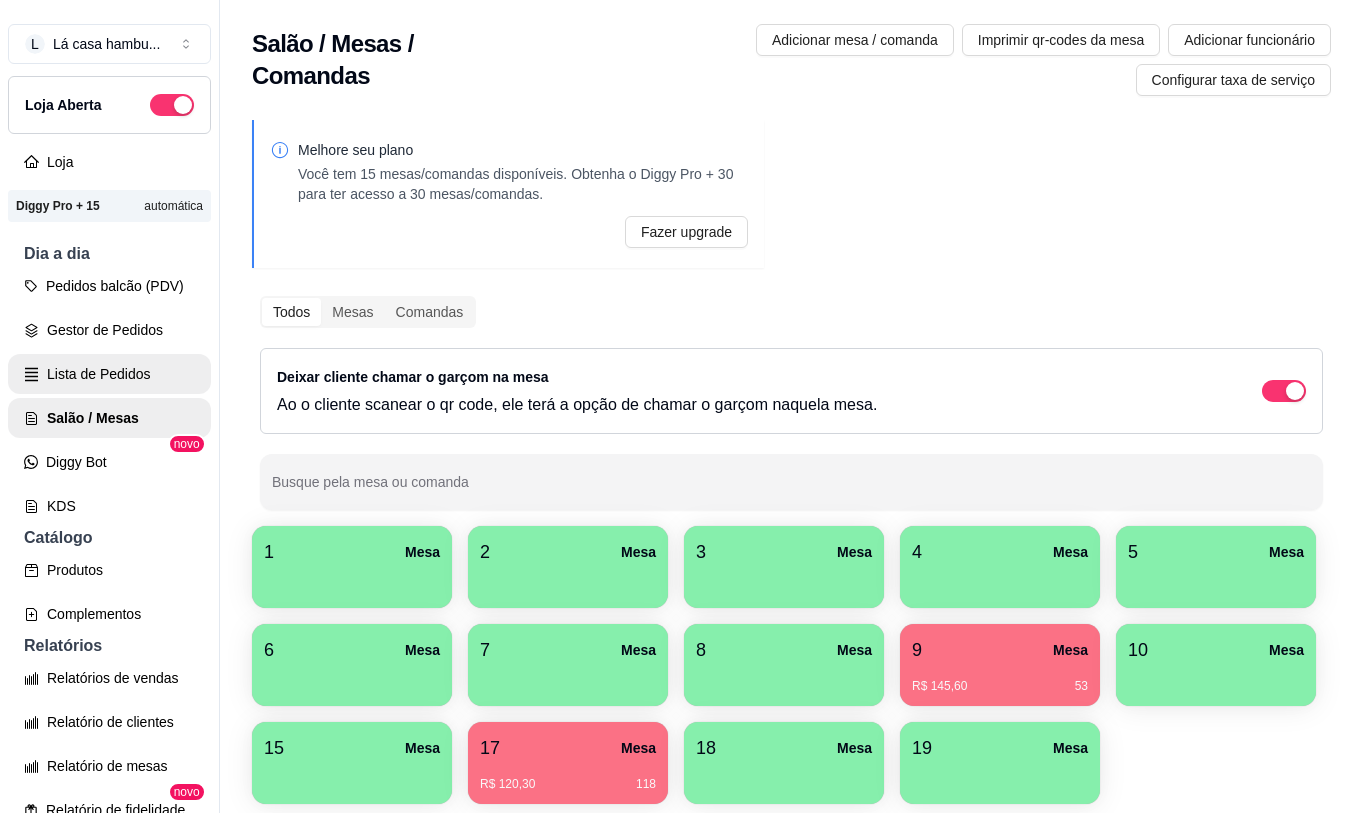 click on "Lista de Pedidos" at bounding box center (109, 374) 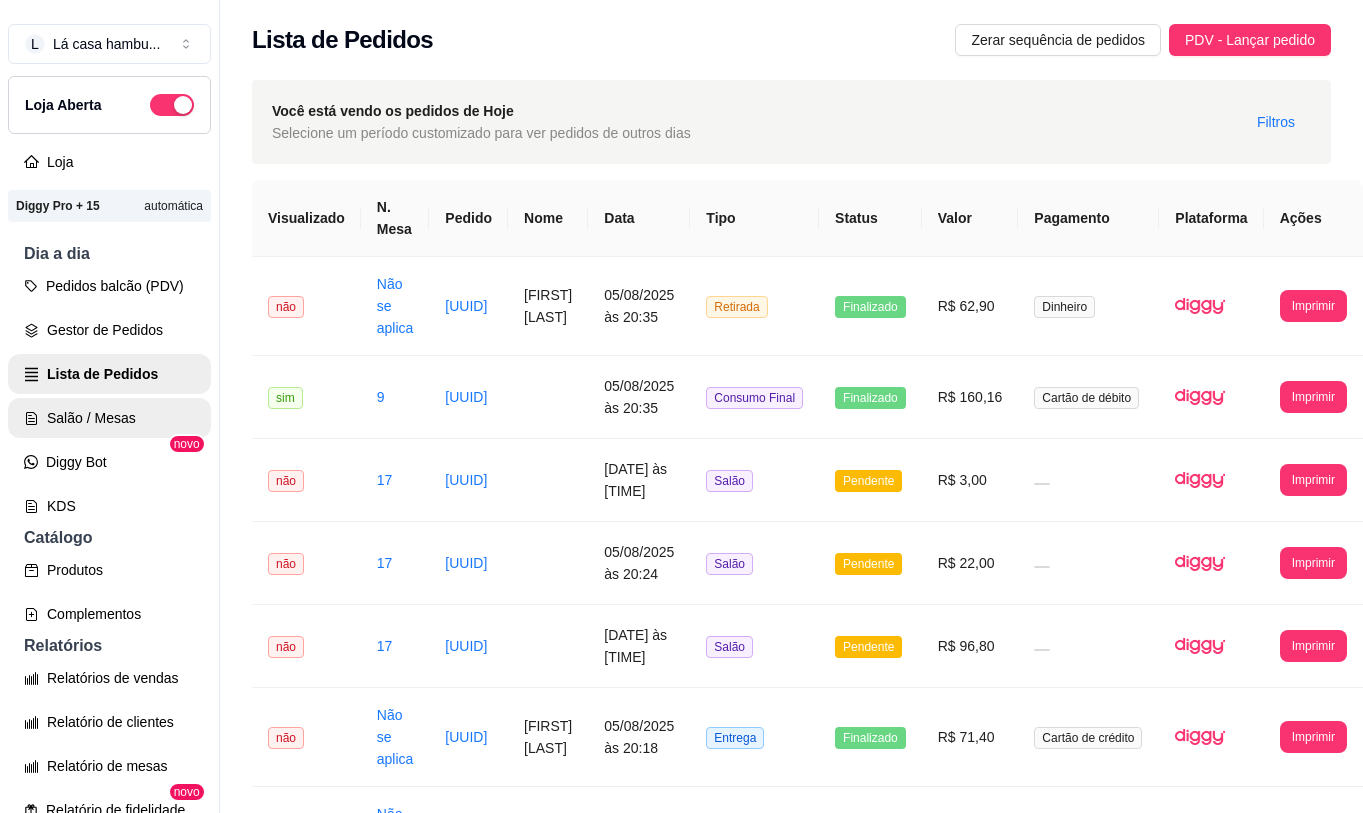 click on "Salão / Mesas" at bounding box center [109, 418] 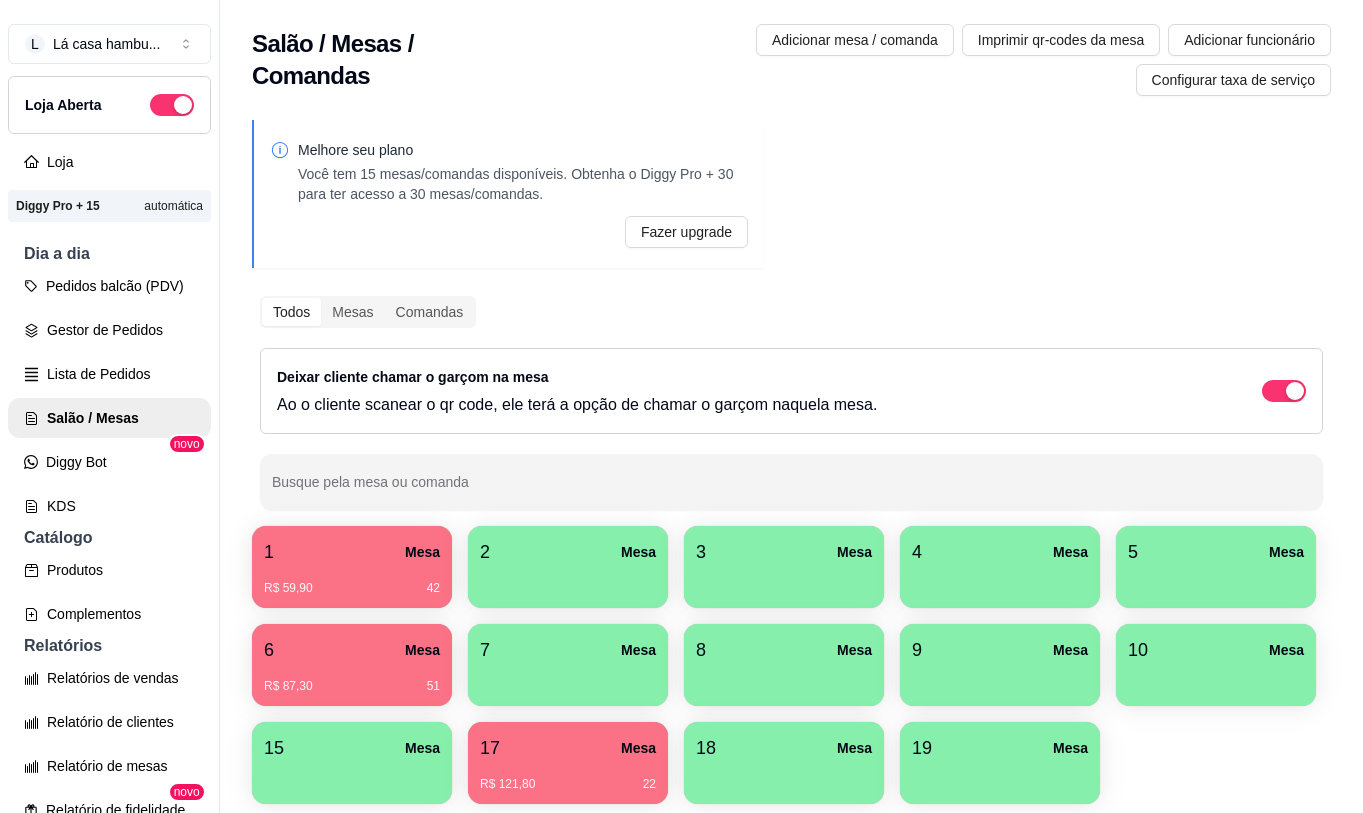 click on "[PRICE] [NUMBER]" at bounding box center [352, 679] 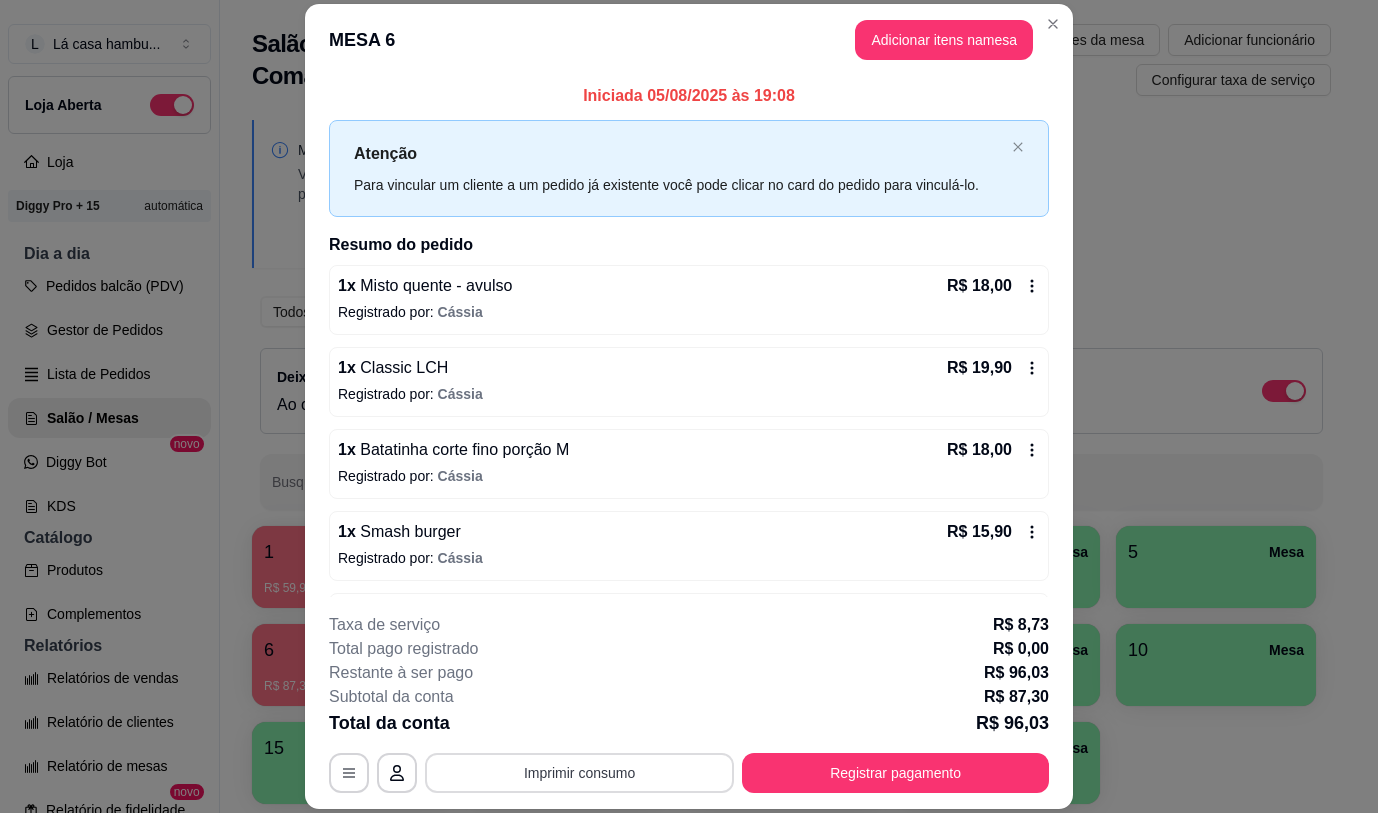 click on "Imprimir consumo" at bounding box center (579, 773) 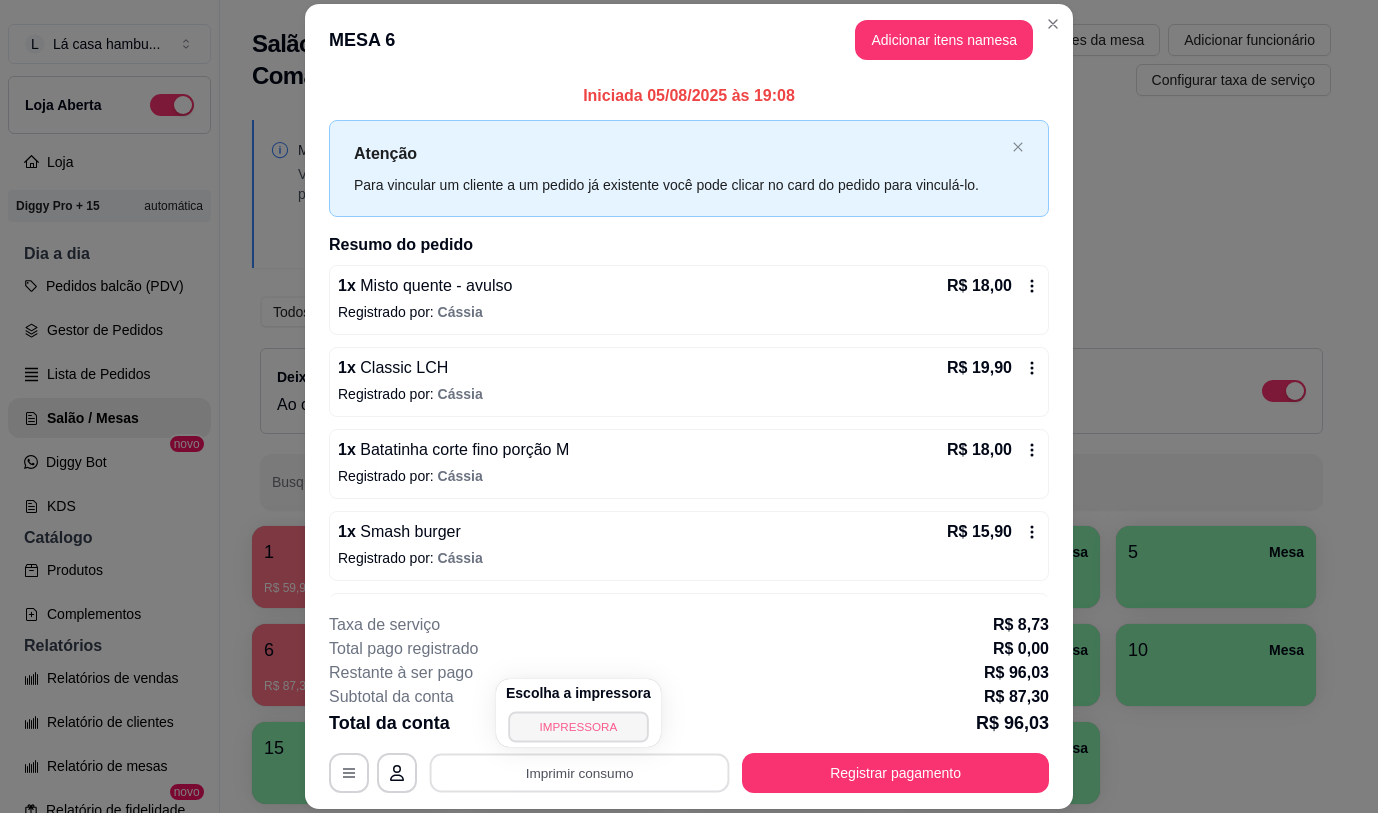 click on "IMPRESSORA" at bounding box center [578, 726] 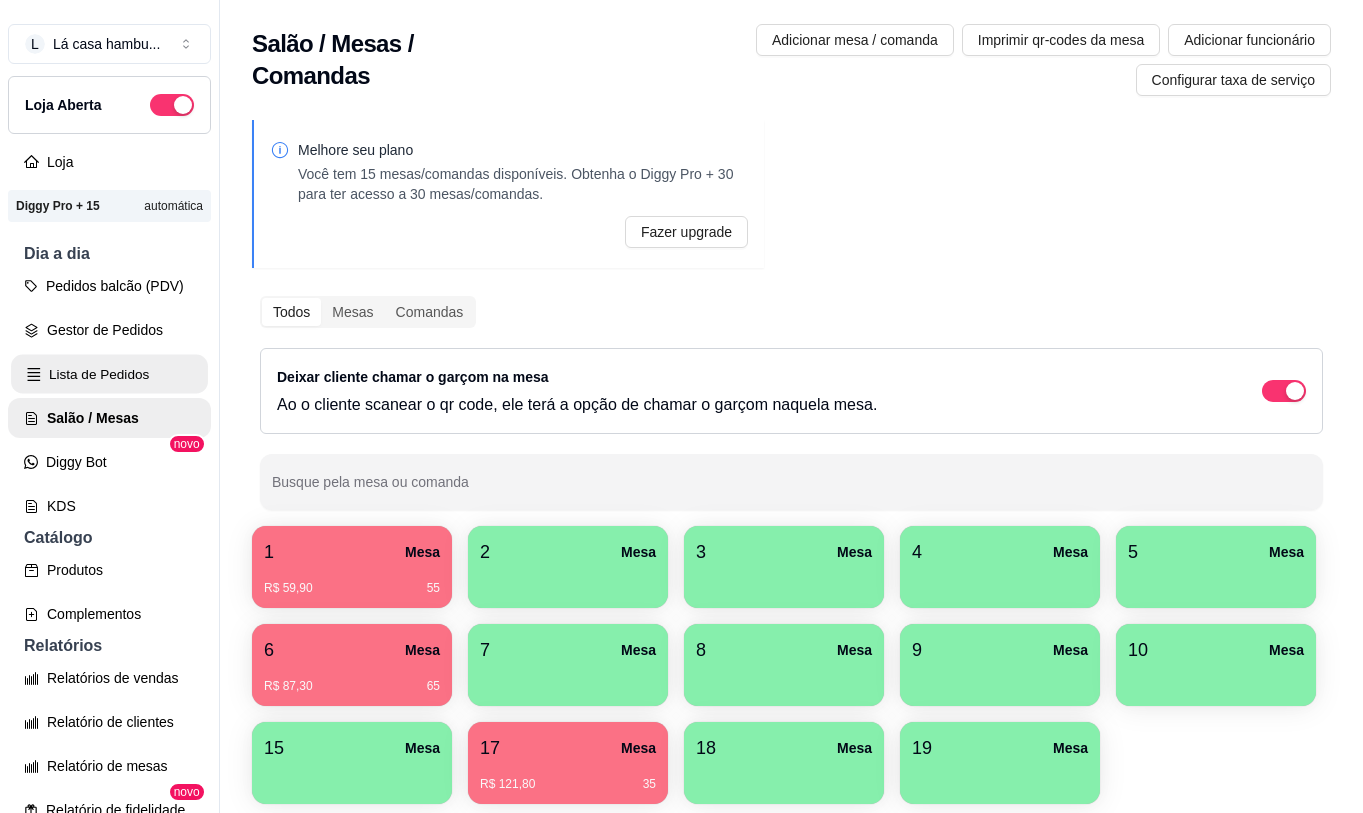 click on "Lista de Pedidos" at bounding box center (109, 374) 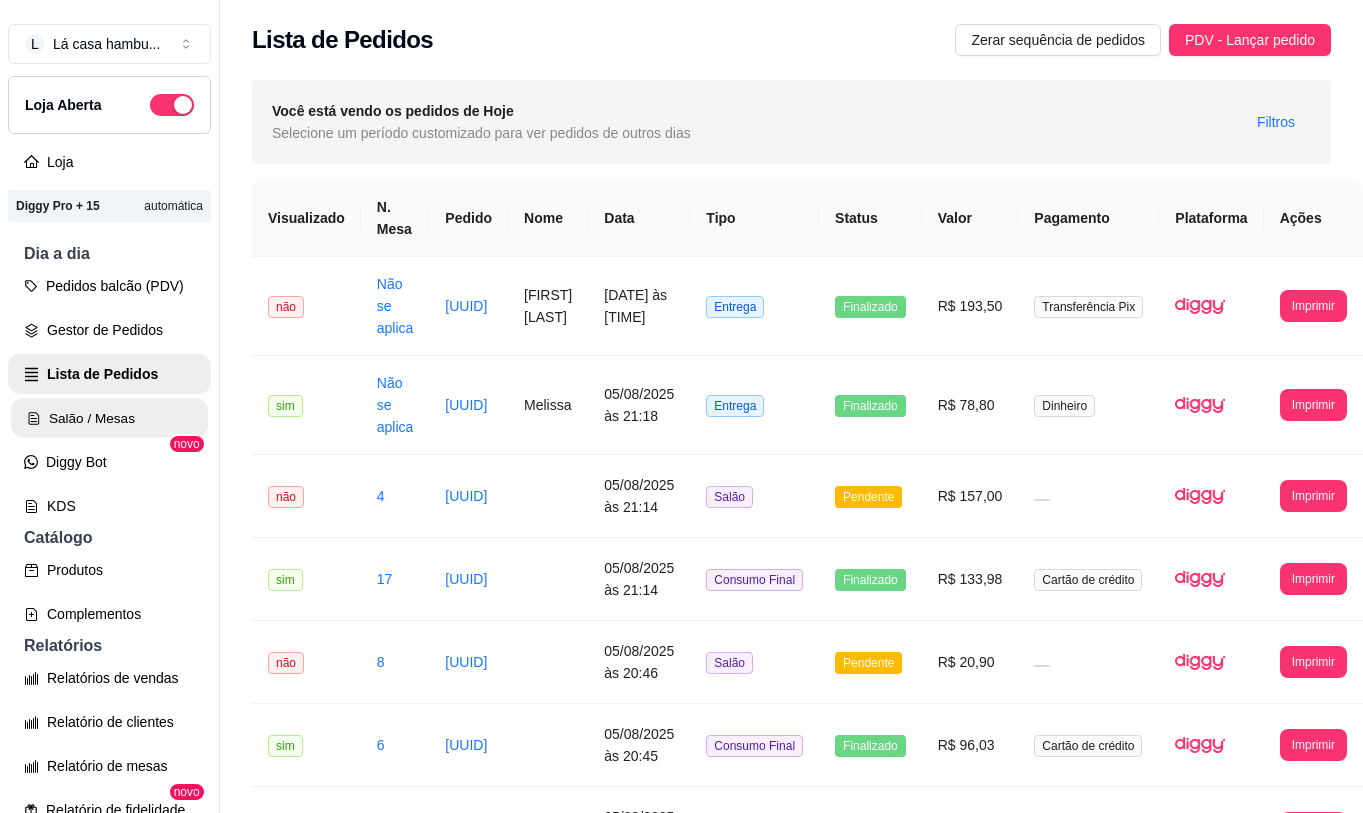 click on "Salão / Mesas" at bounding box center (109, 418) 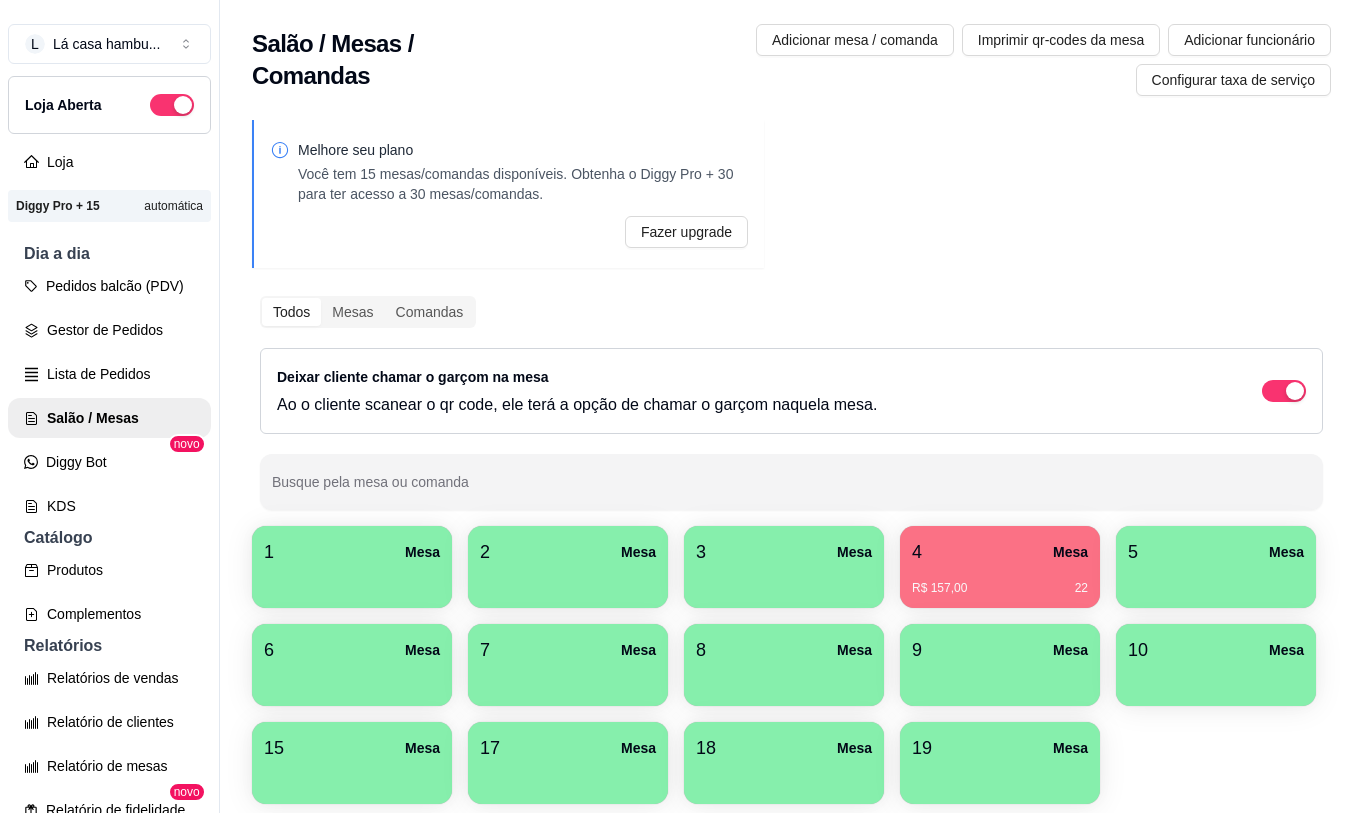click on "4 Mesa" at bounding box center (1000, 552) 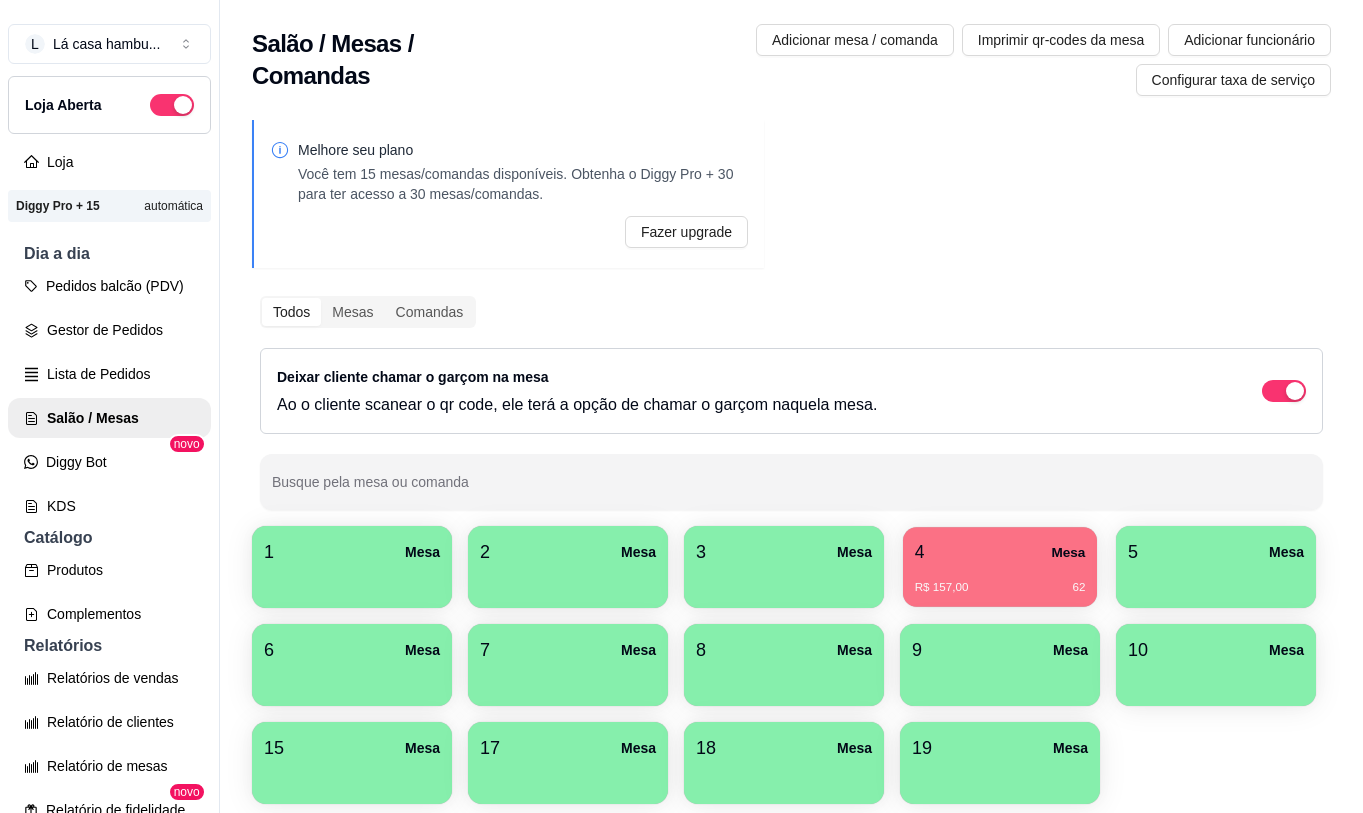 click on "4 Mesa" at bounding box center (1000, 552) 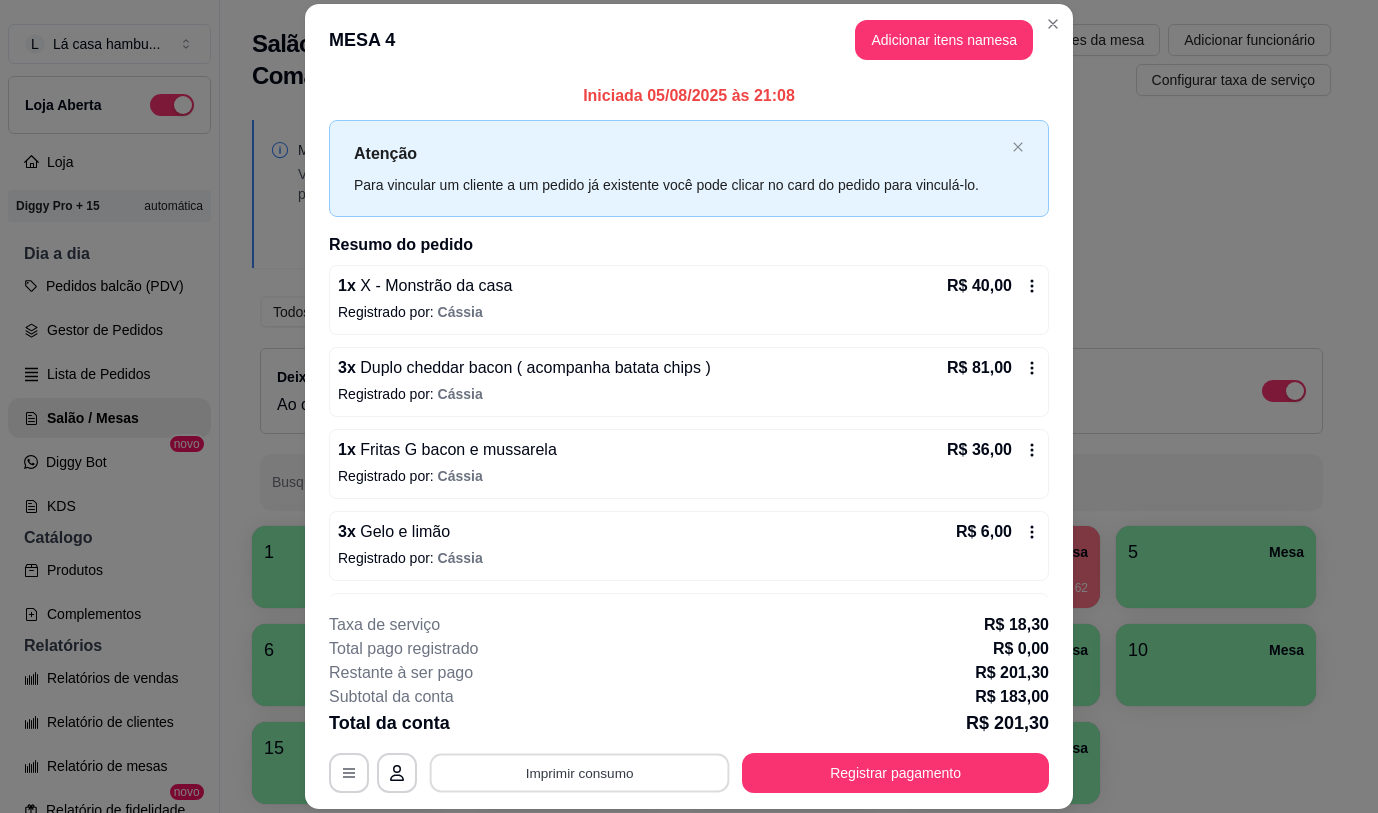 click on "Imprimir consumo" at bounding box center (580, 773) 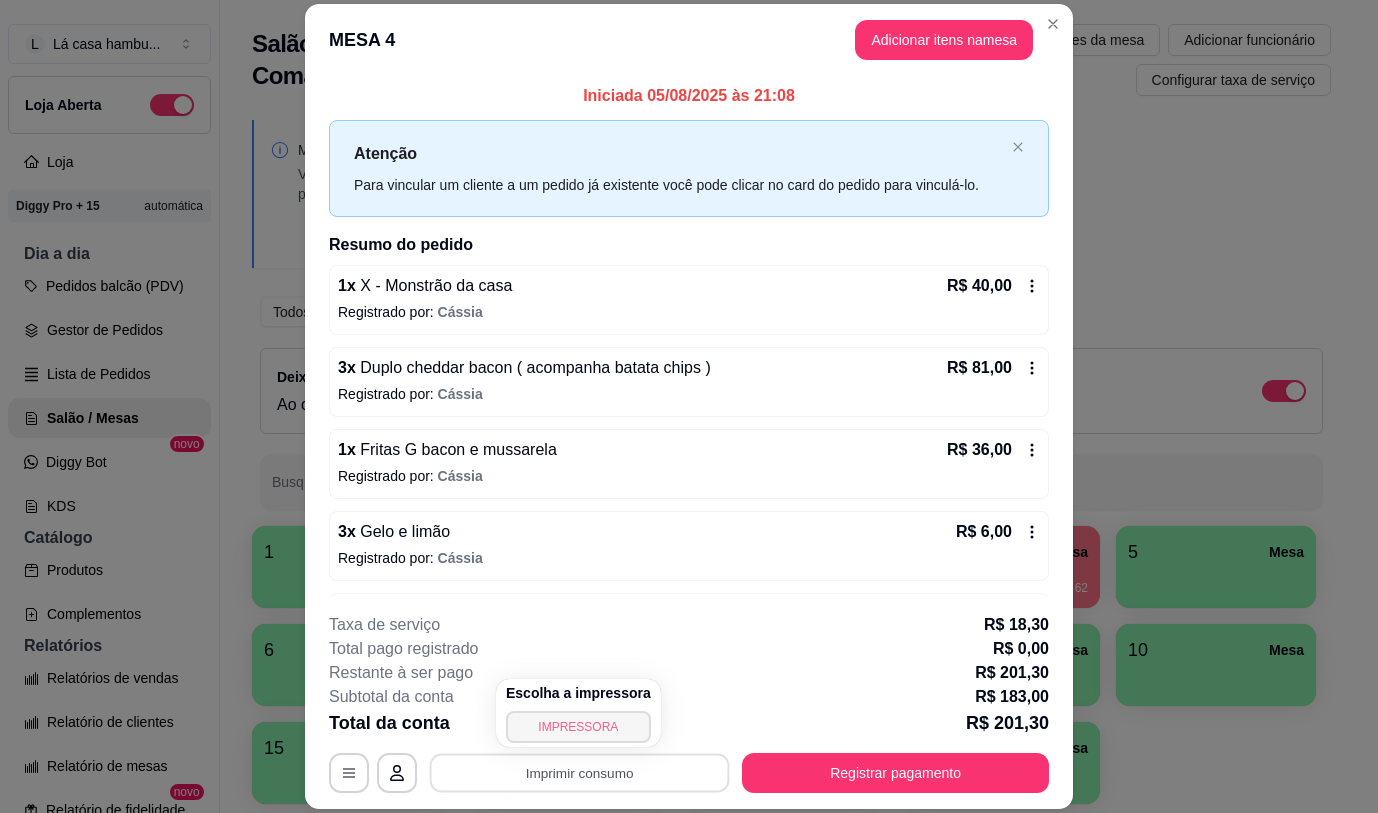 click on "IMPRESSORA" at bounding box center [578, 727] 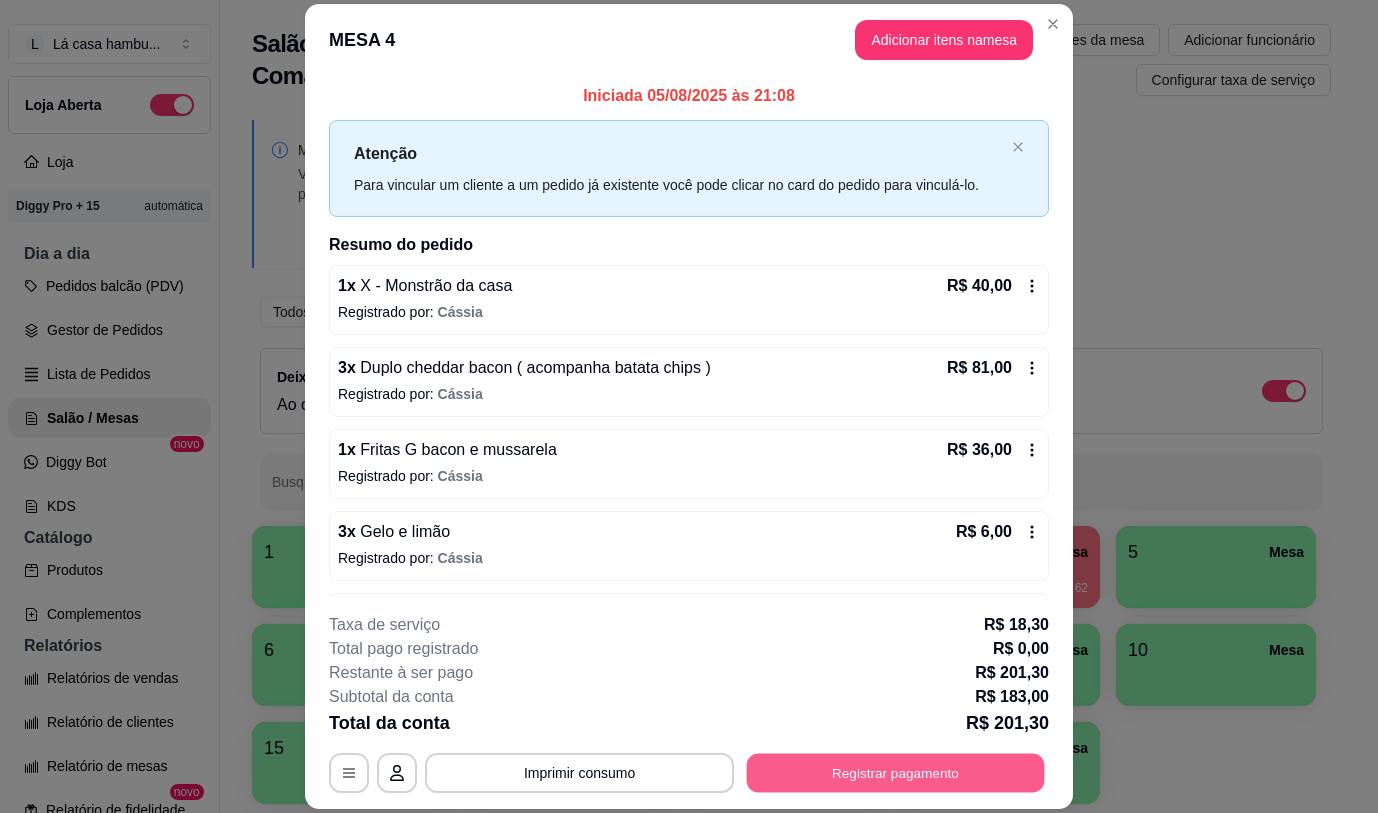 click on "Registrar pagamento" at bounding box center (896, 773) 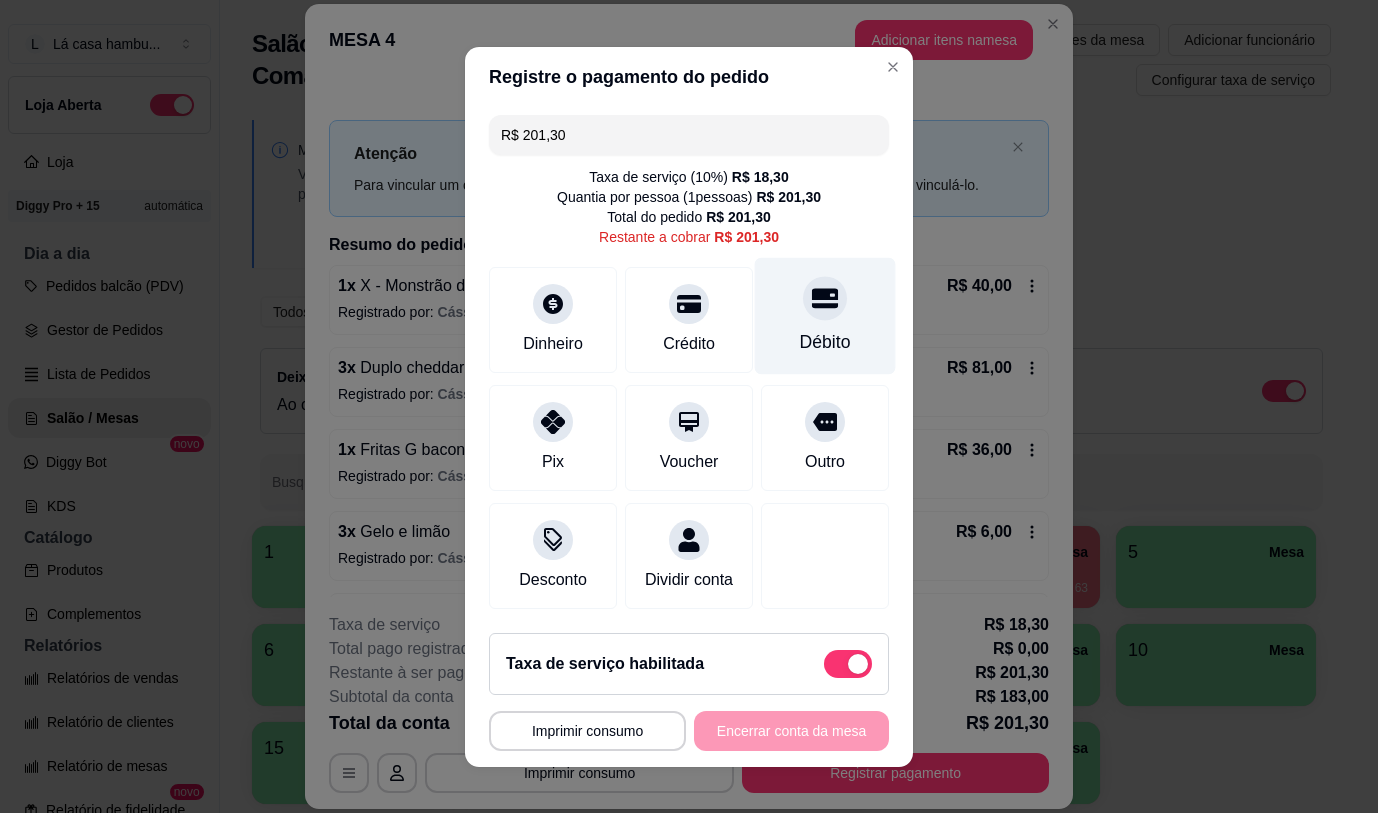 click 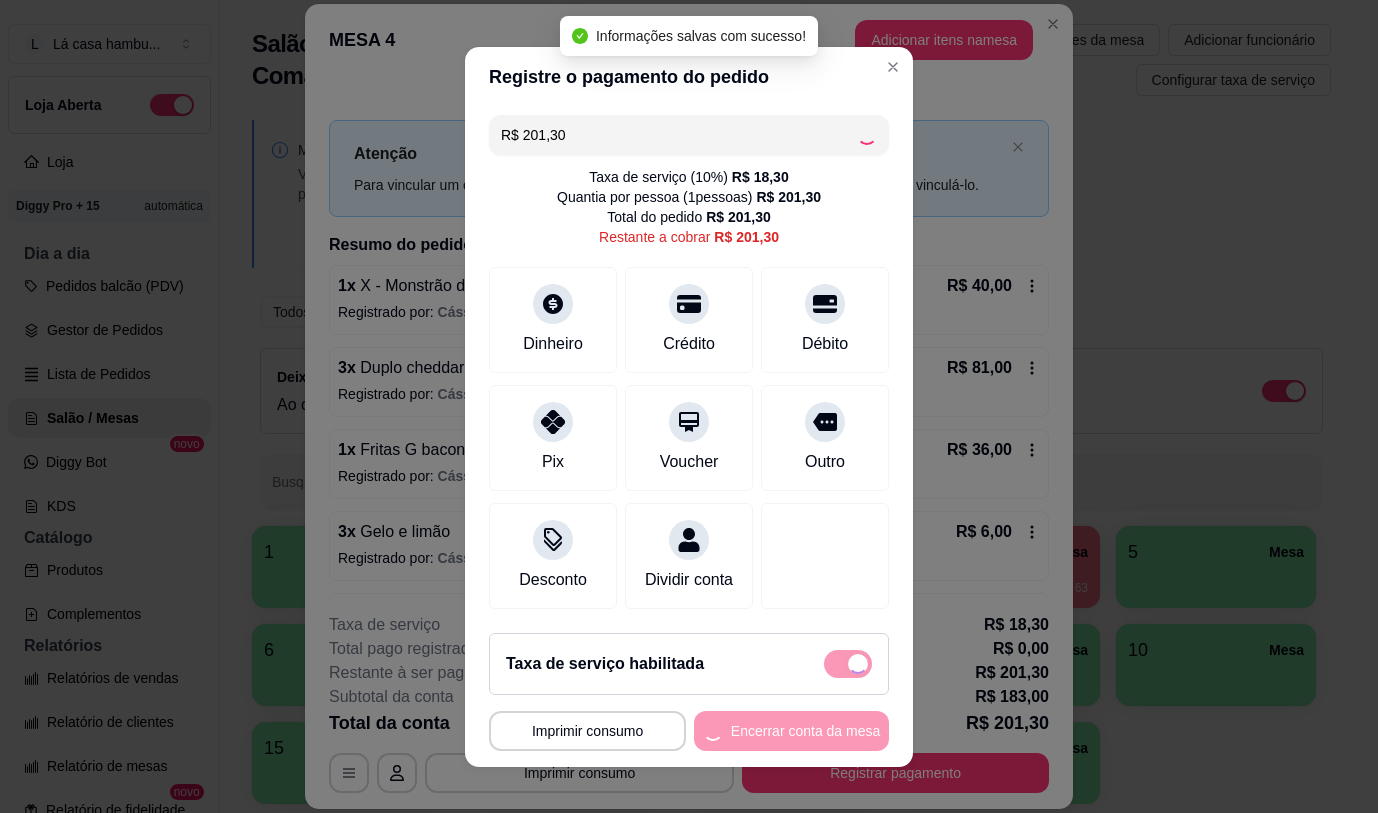 type on "R$ 0,00" 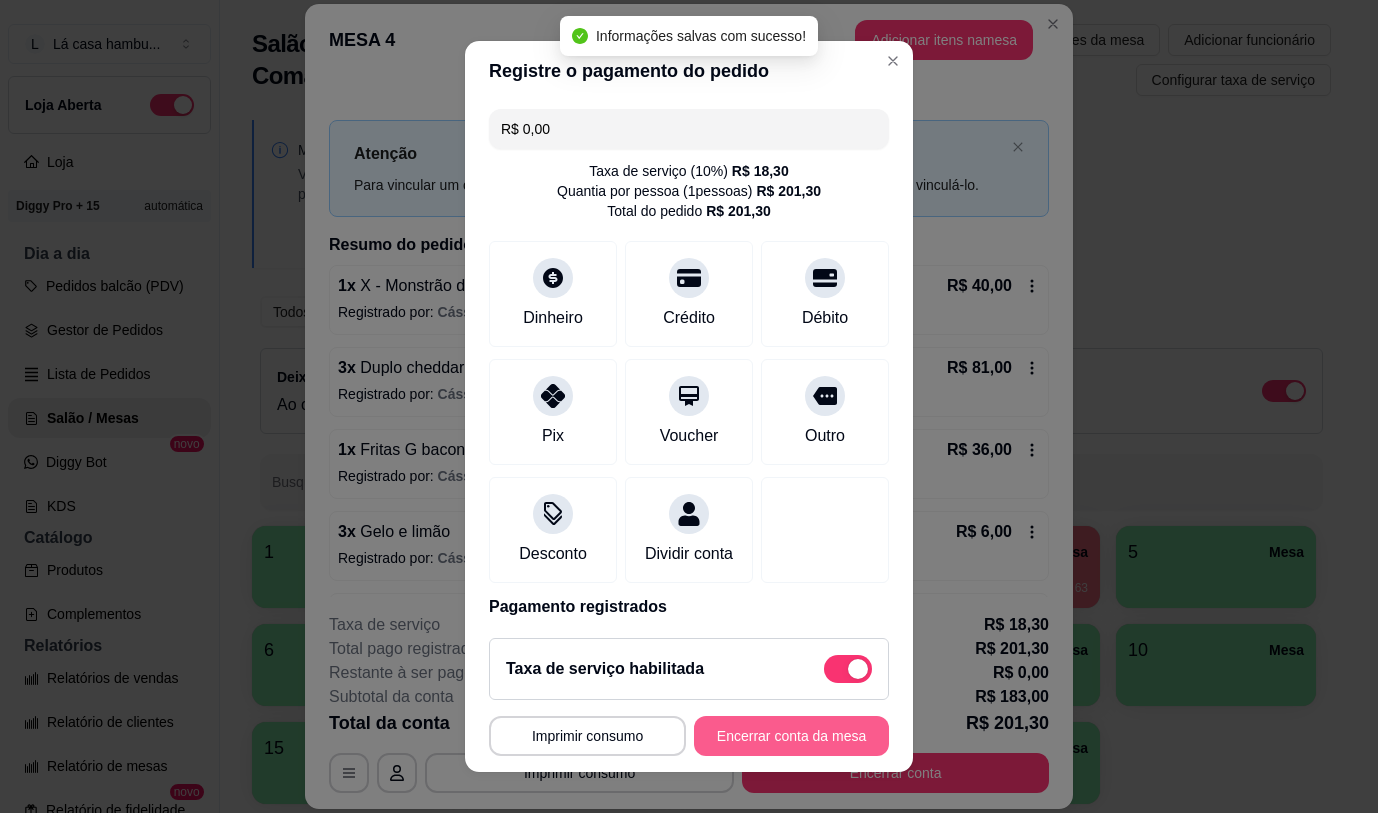 click on "Encerrar conta da mesa" at bounding box center (791, 736) 